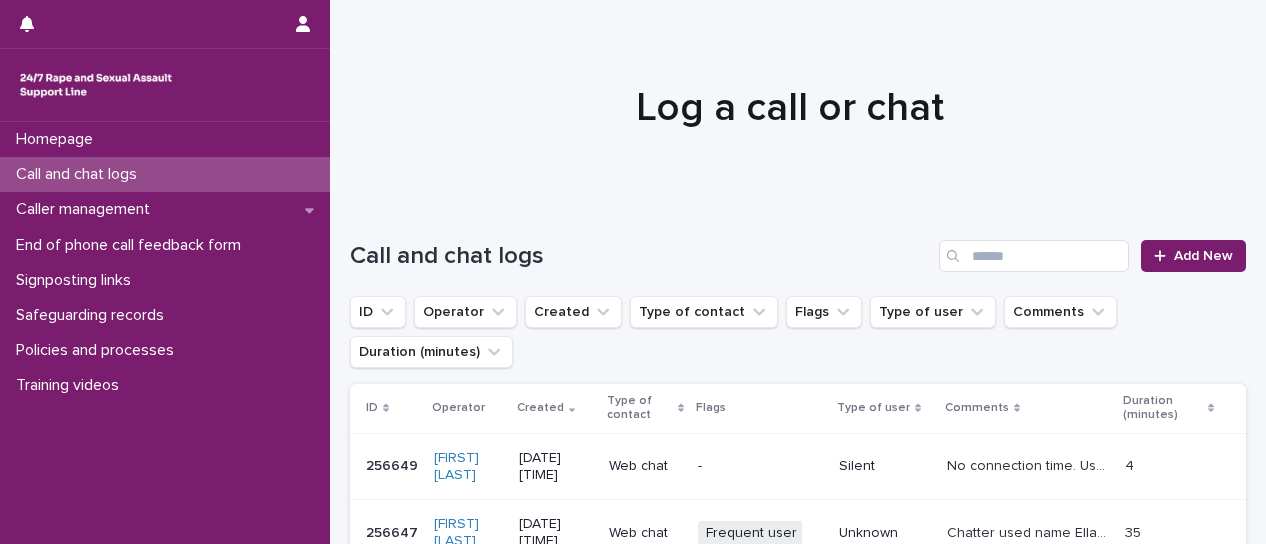 scroll, scrollTop: 0, scrollLeft: 0, axis: both 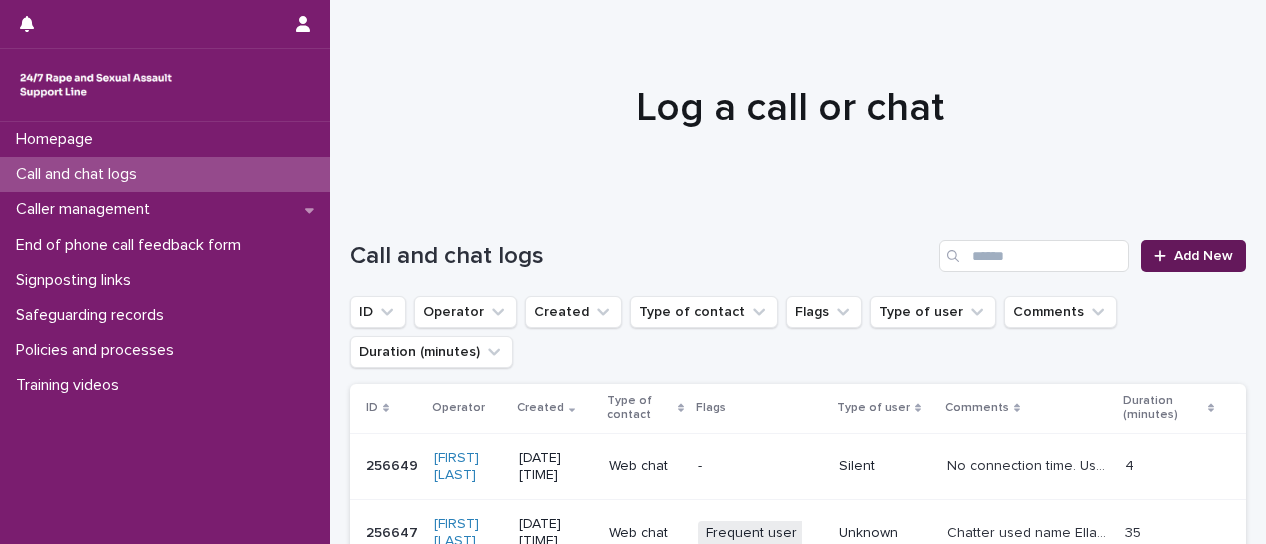 click on "Add New" at bounding box center (1193, 256) 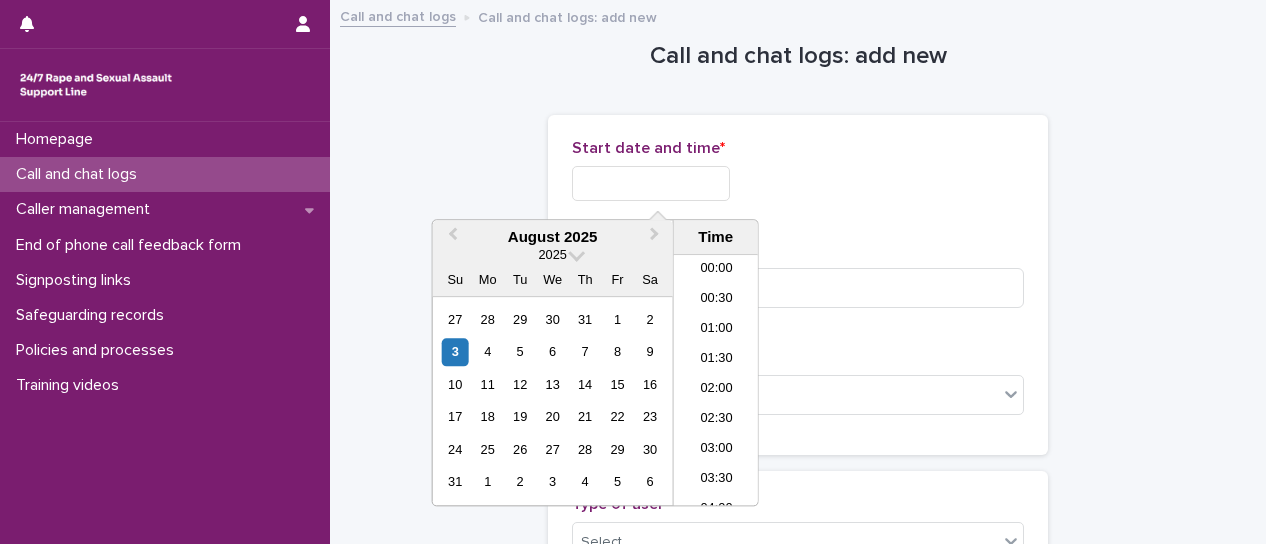 click at bounding box center [651, 183] 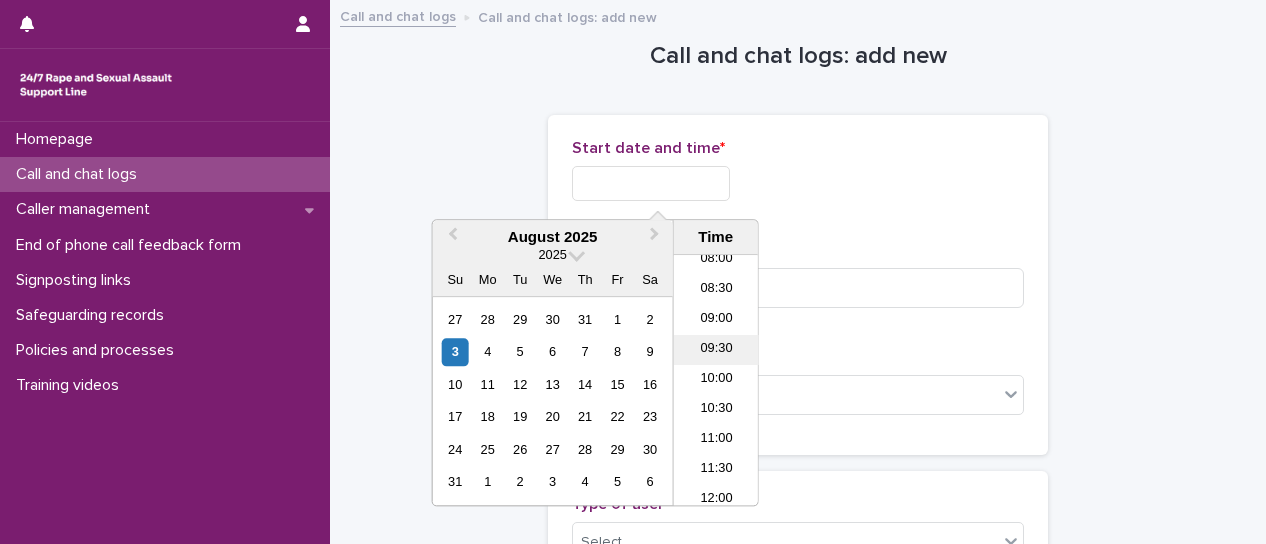 click on "09:30" at bounding box center [716, 350] 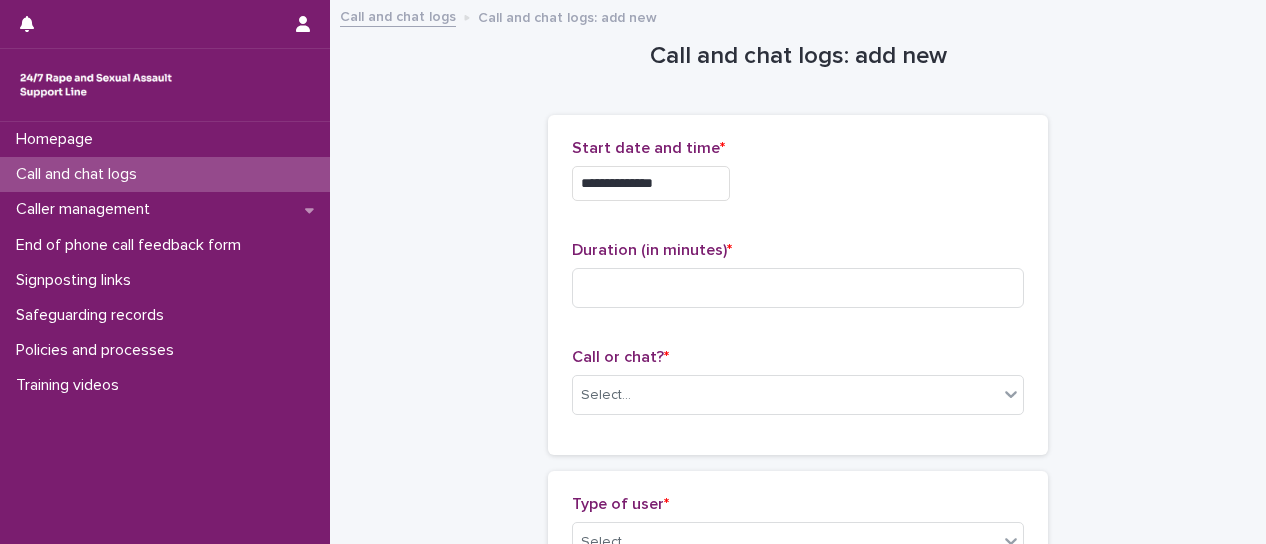 click on "**********" at bounding box center (651, 183) 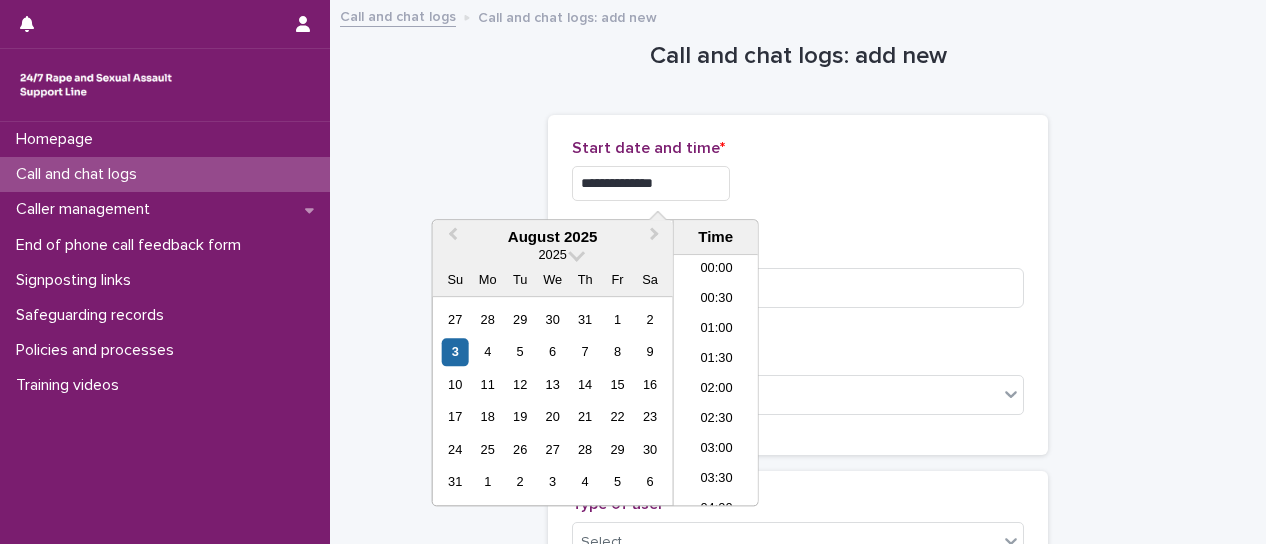 scroll, scrollTop: 460, scrollLeft: 0, axis: vertical 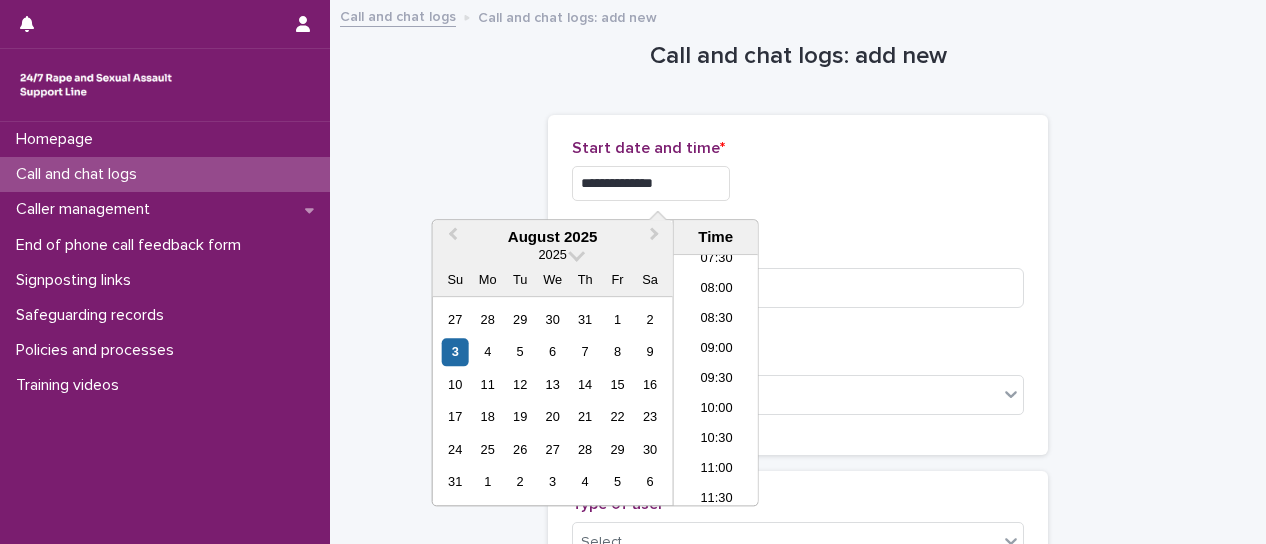 type on "**********" 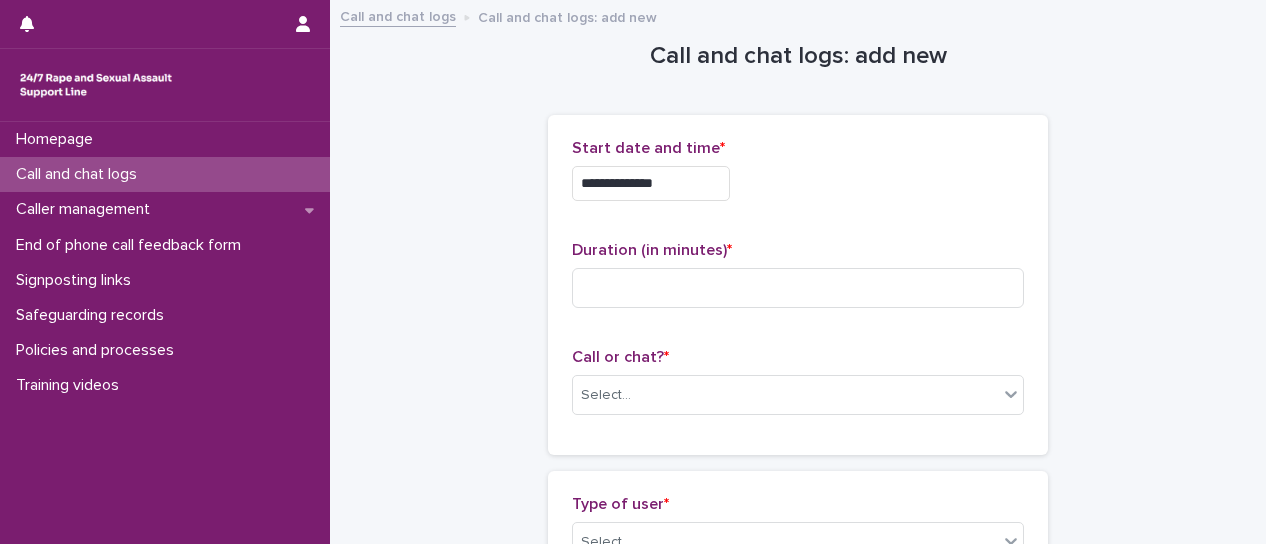 click on "**********" at bounding box center [798, 178] 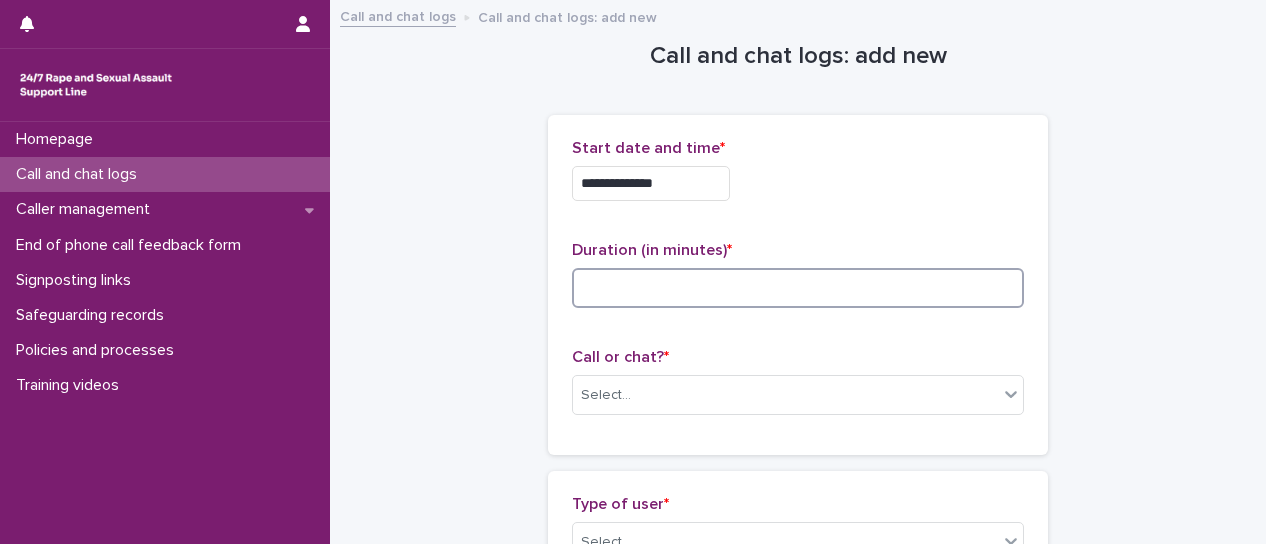 drag, startPoint x: 854, startPoint y: 295, endPoint x: 864, endPoint y: 282, distance: 16.40122 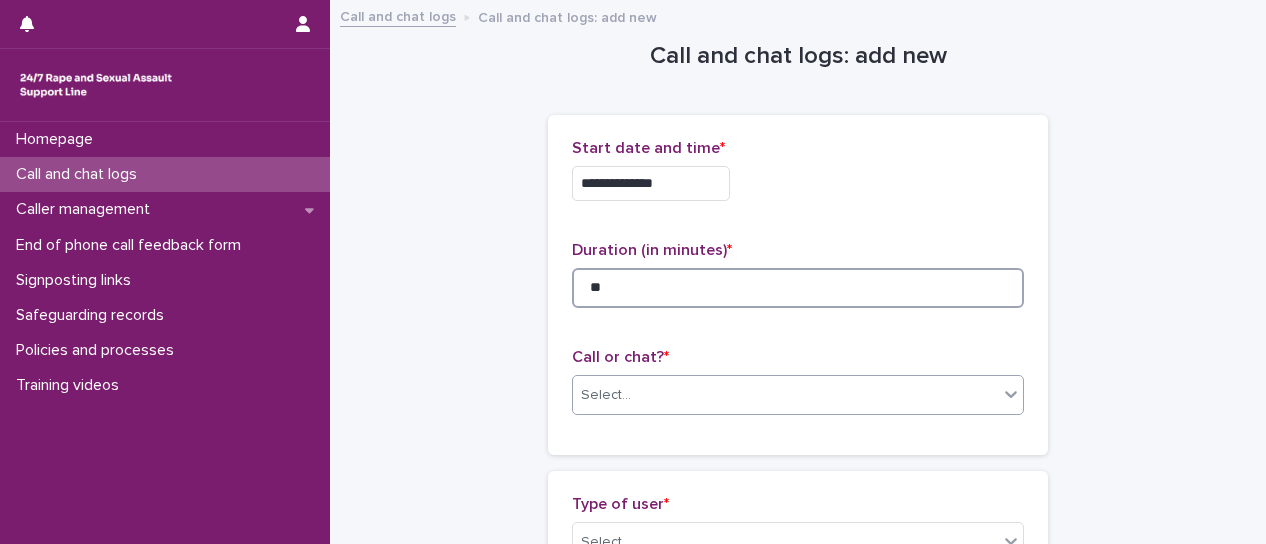 type on "**" 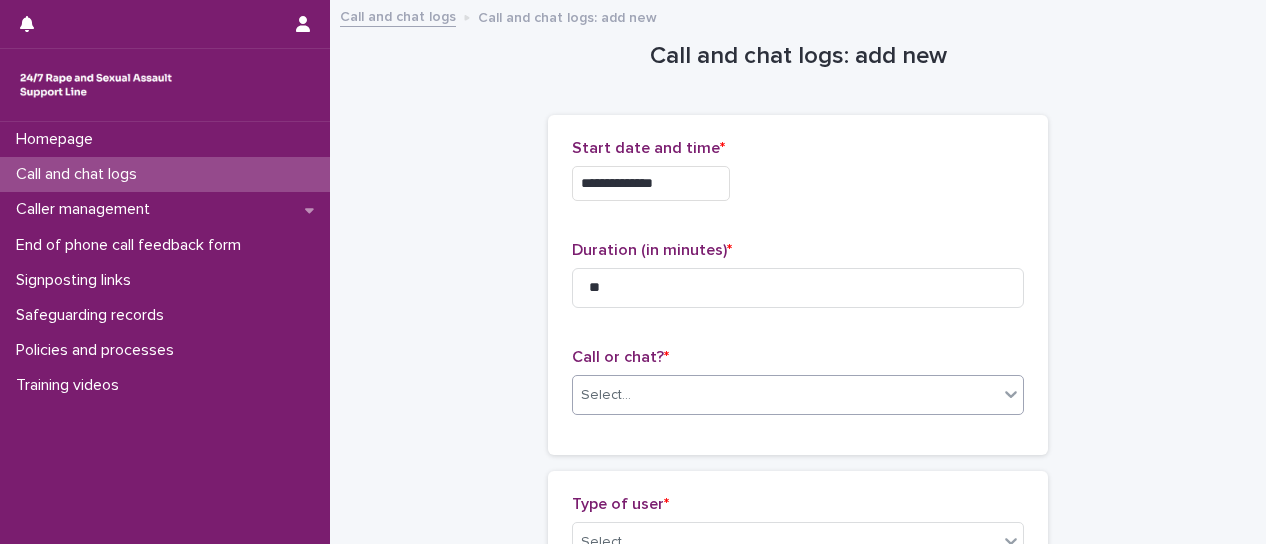 click 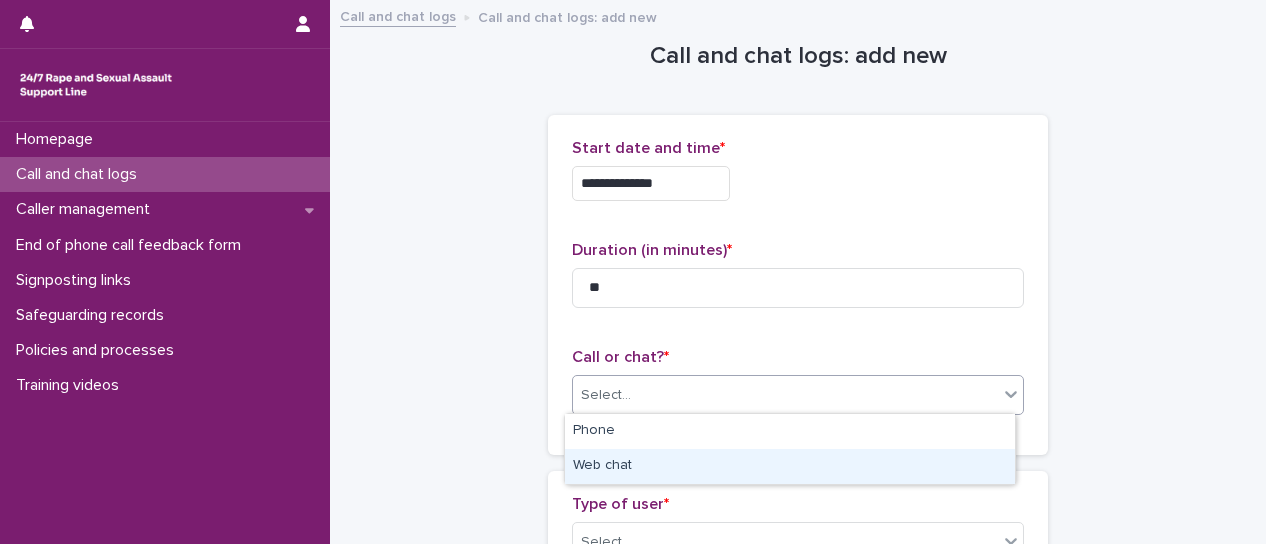 click on "Web chat" at bounding box center (790, 466) 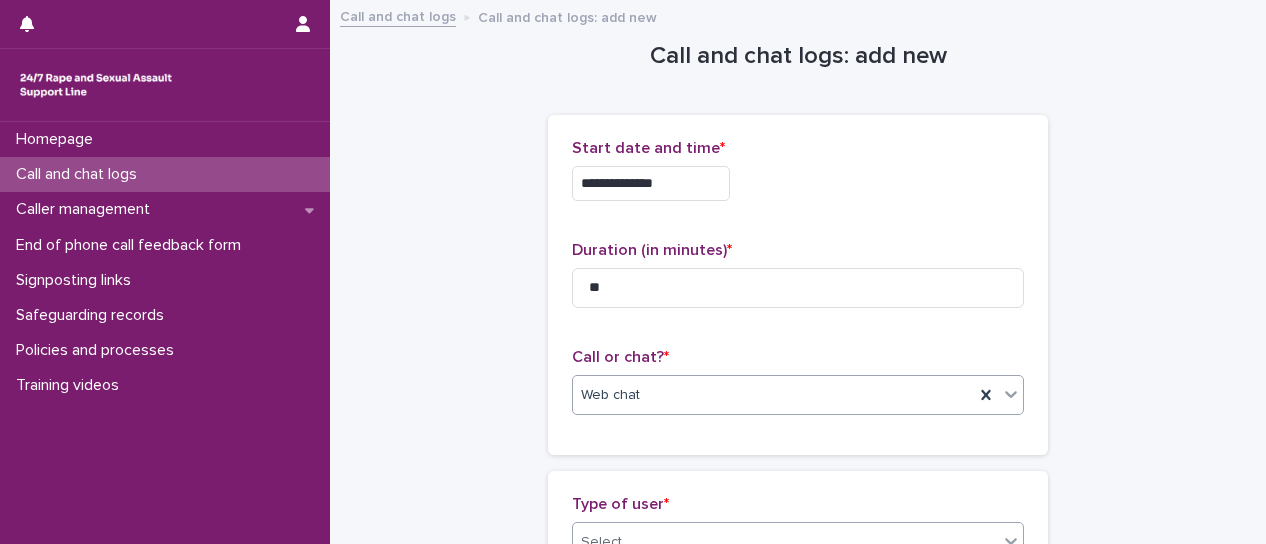 click 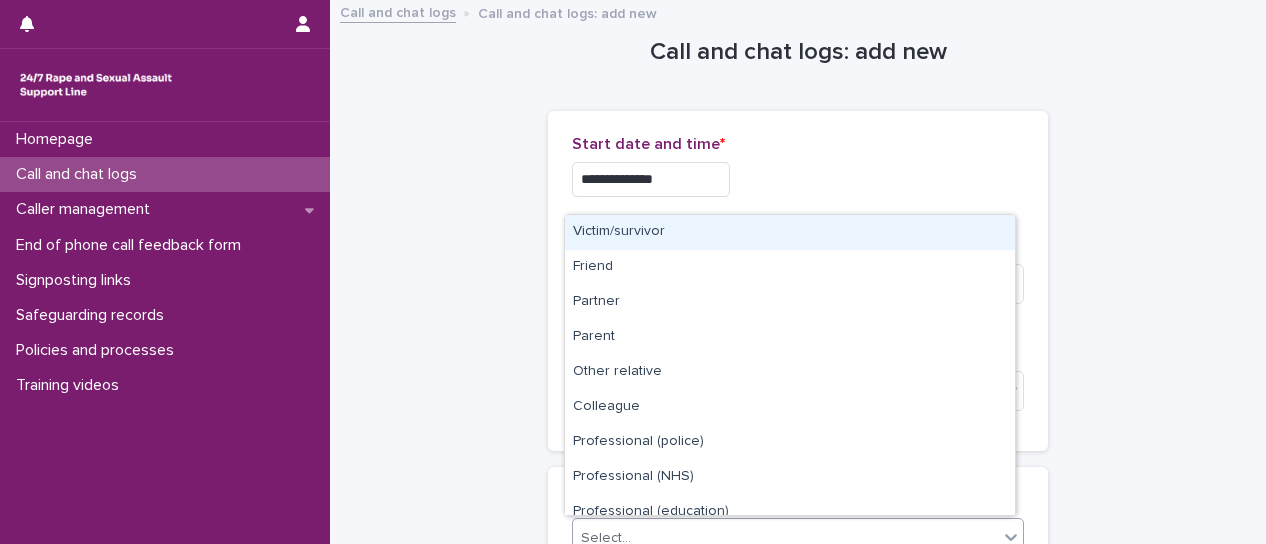 click on "Victim/survivor" at bounding box center [790, 232] 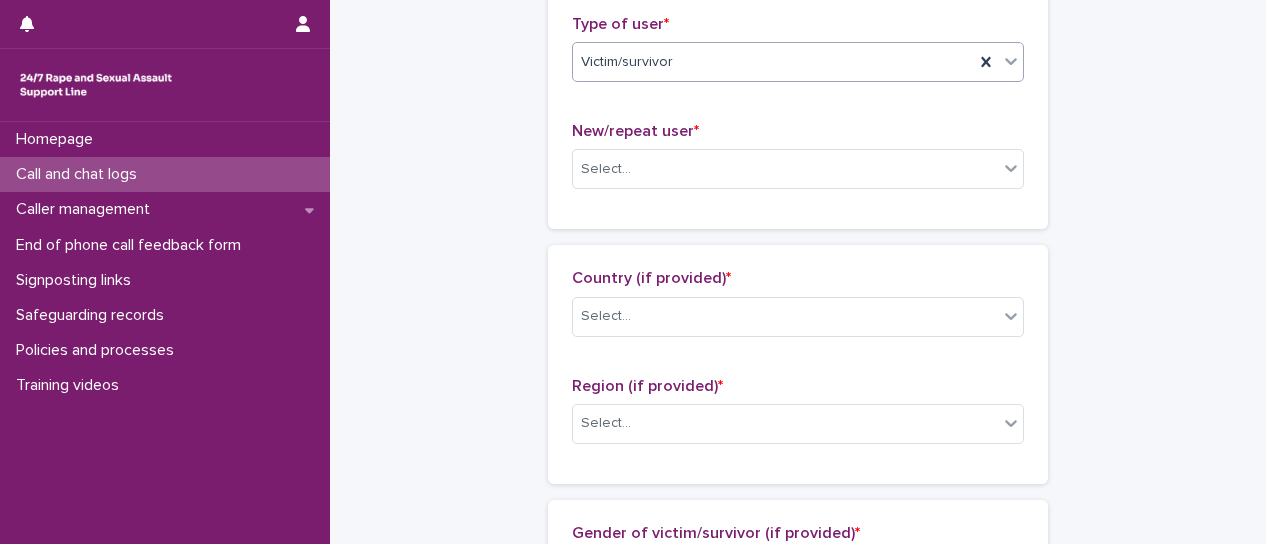 scroll, scrollTop: 504, scrollLeft: 0, axis: vertical 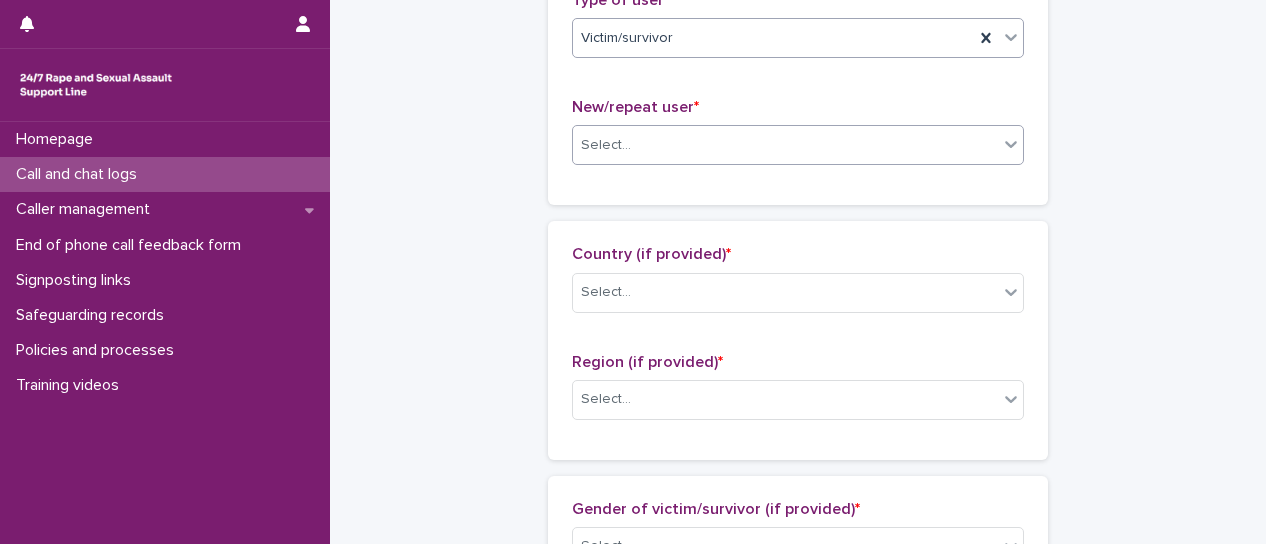 click 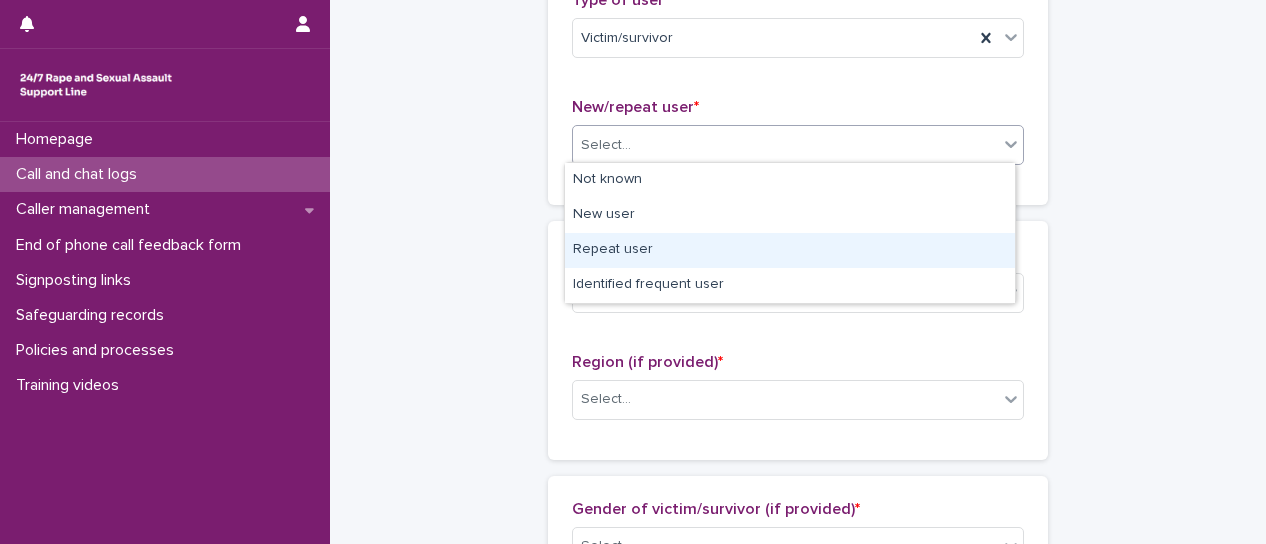 click on "Repeat user" at bounding box center [790, 250] 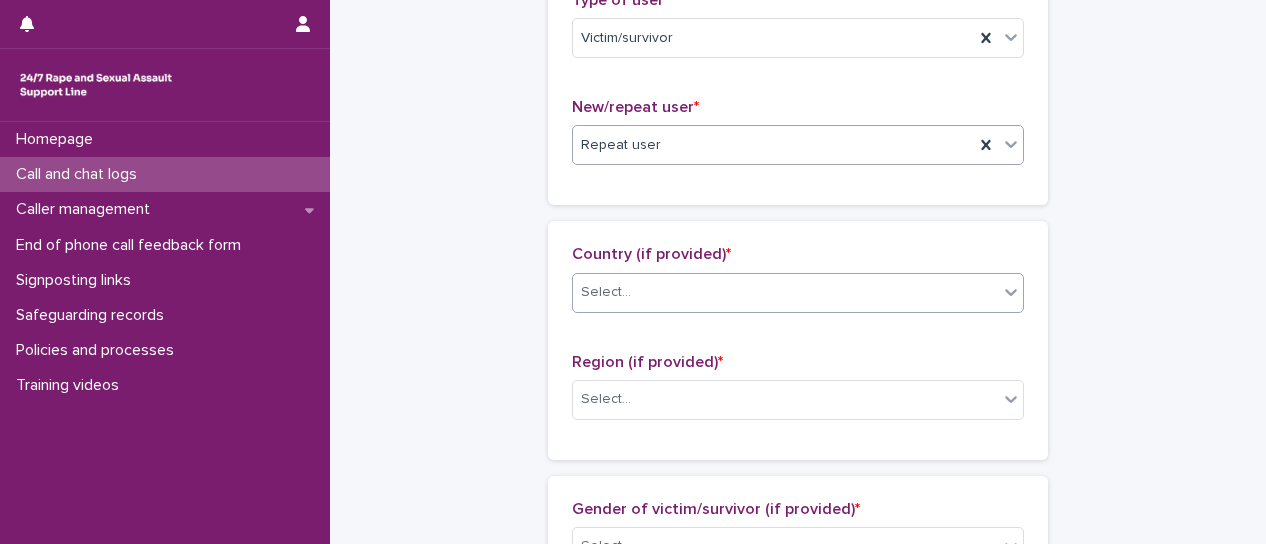 click 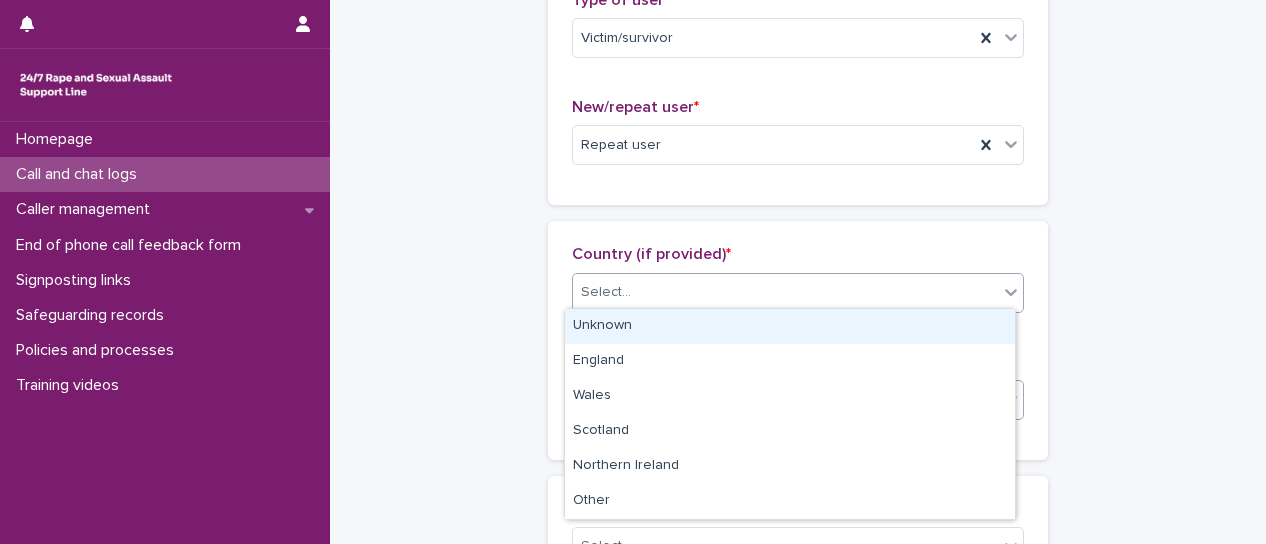 drag, startPoint x: 964, startPoint y: 333, endPoint x: 996, endPoint y: 383, distance: 59.36329 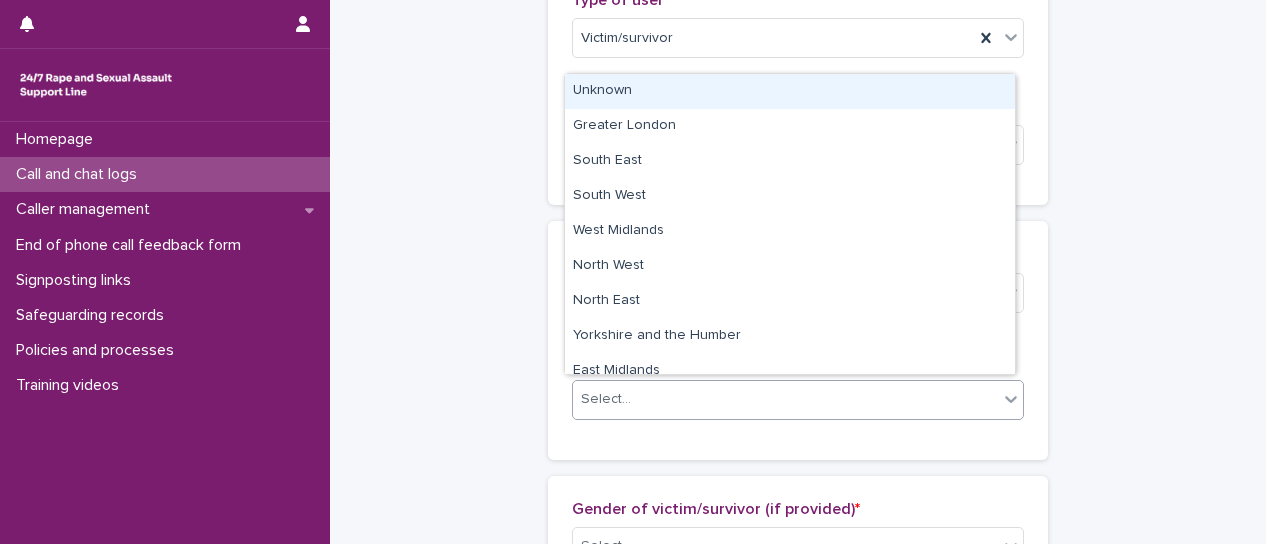 drag, startPoint x: 1002, startPoint y: 395, endPoint x: 960, endPoint y: 421, distance: 49.396355 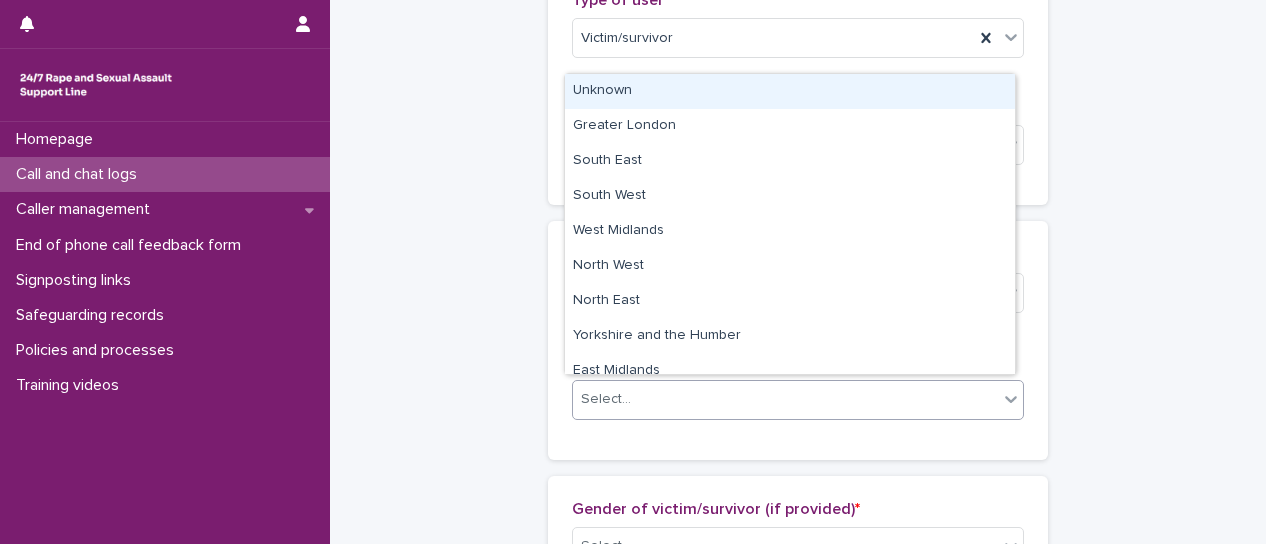 click on "Unknown" at bounding box center [790, 91] 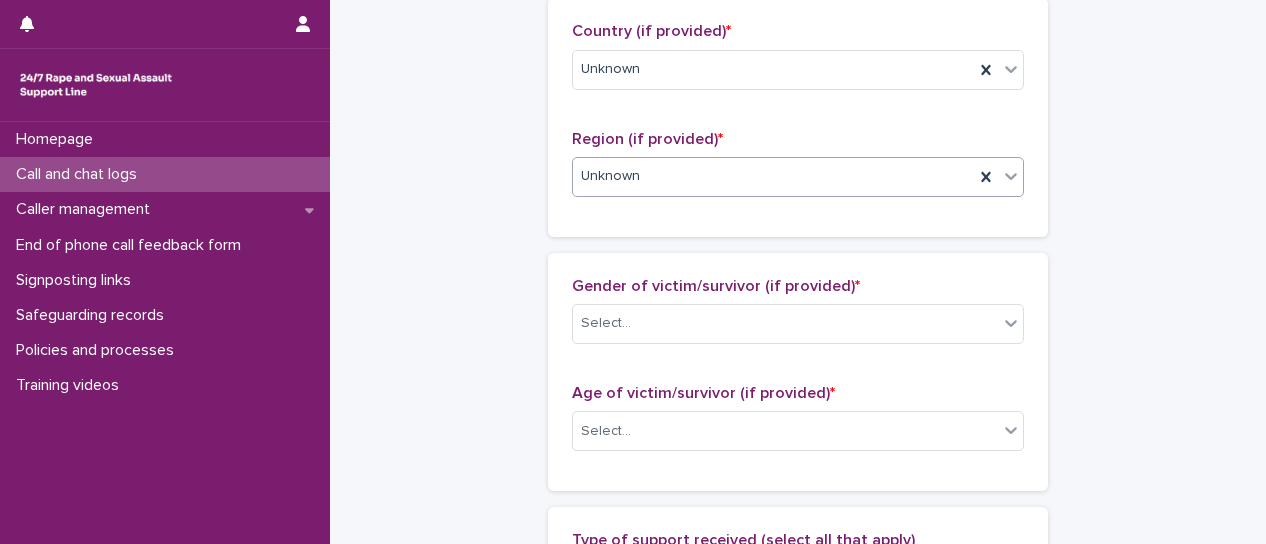 scroll, scrollTop: 804, scrollLeft: 0, axis: vertical 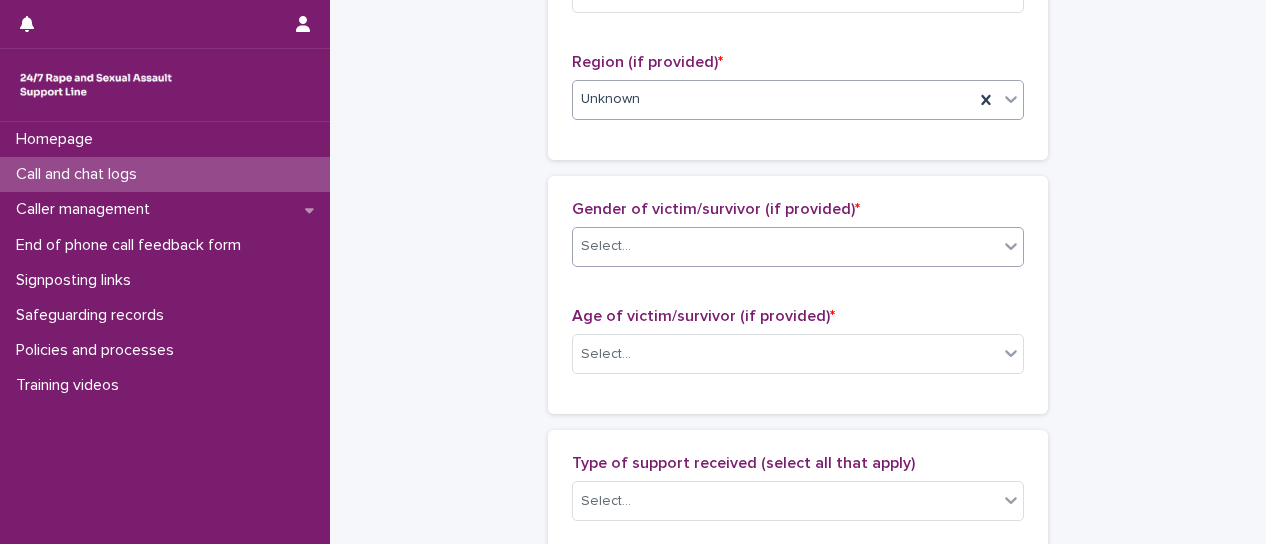drag, startPoint x: 1007, startPoint y: 253, endPoint x: 998, endPoint y: 259, distance: 10.816654 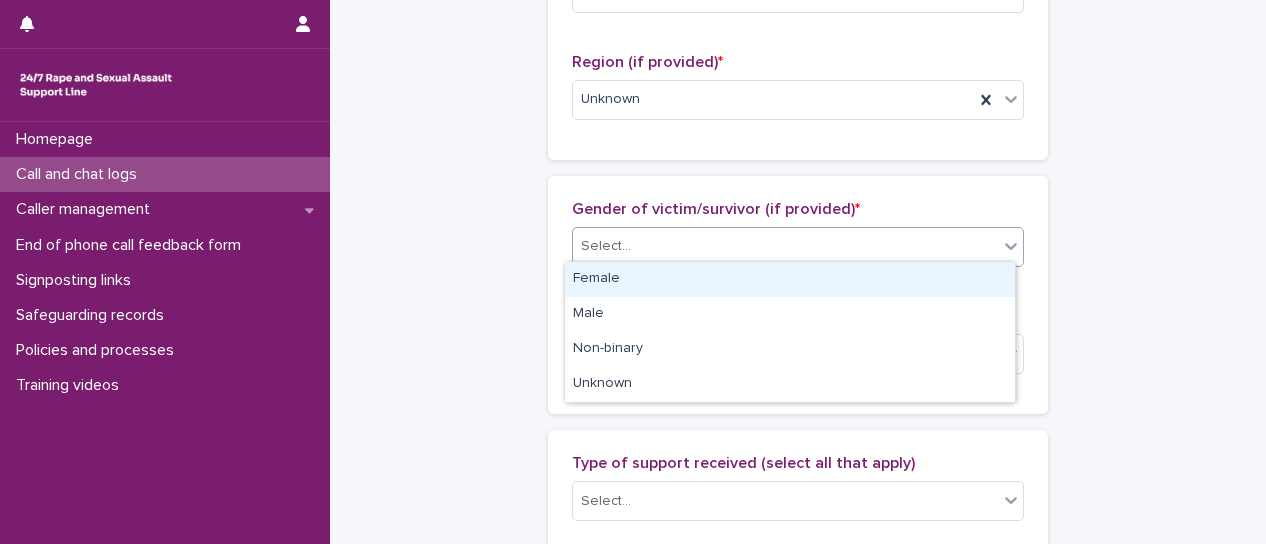 click on "Female" at bounding box center (790, 279) 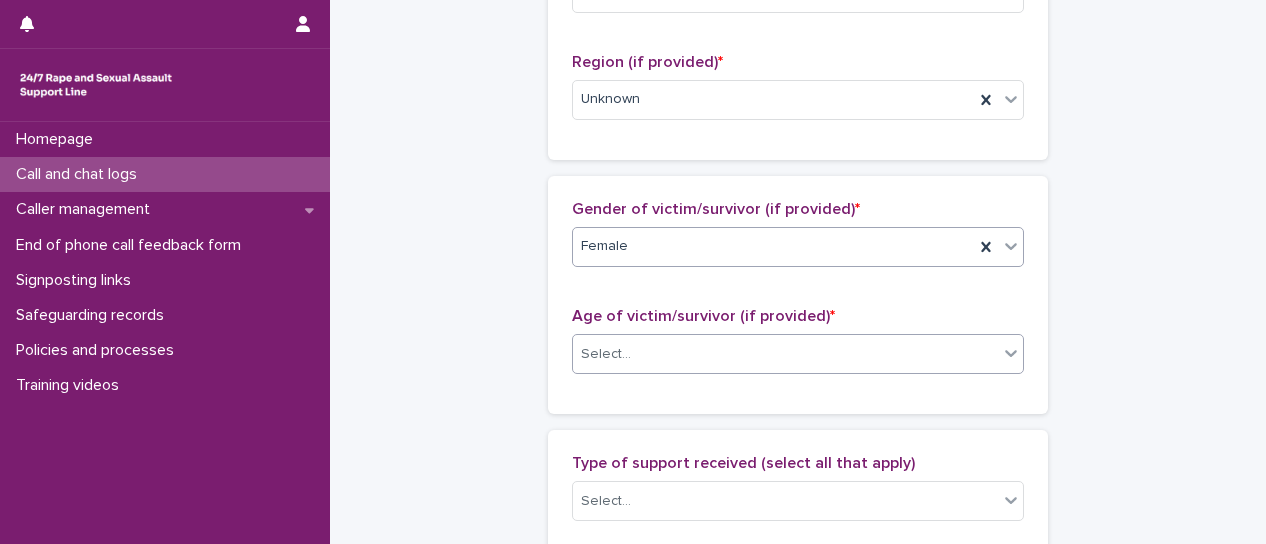 click 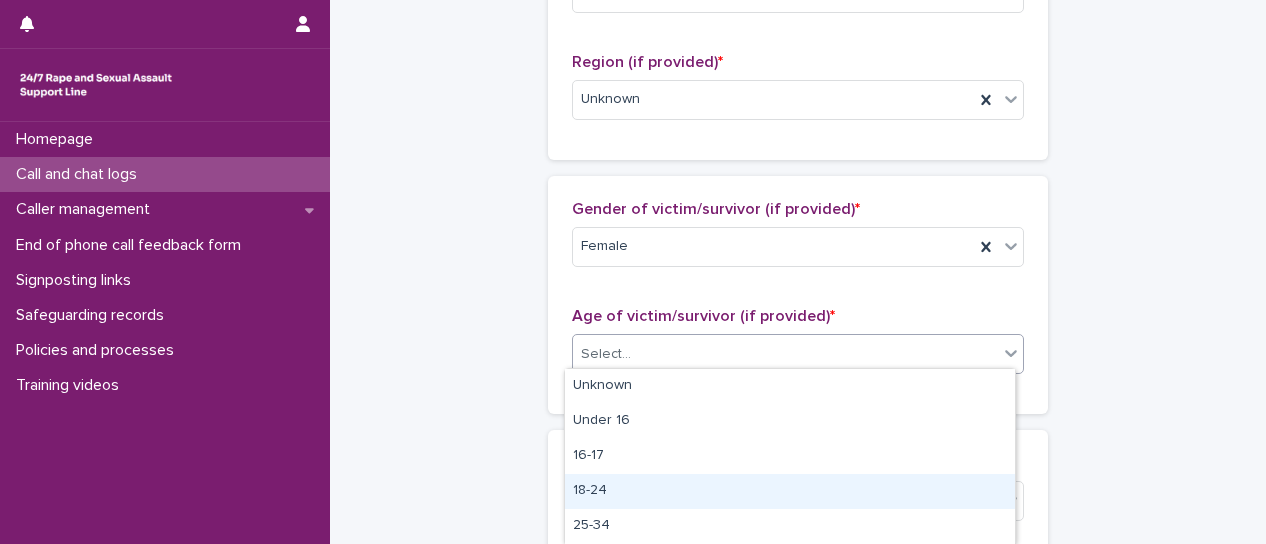 click on "18-24" at bounding box center (790, 491) 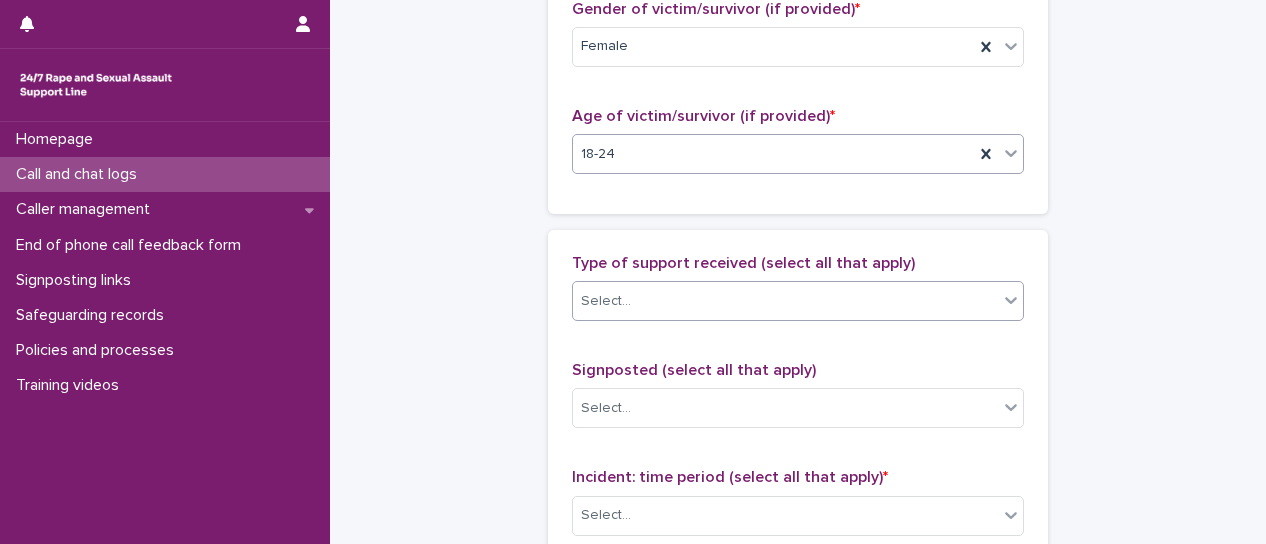 scroll, scrollTop: 1004, scrollLeft: 0, axis: vertical 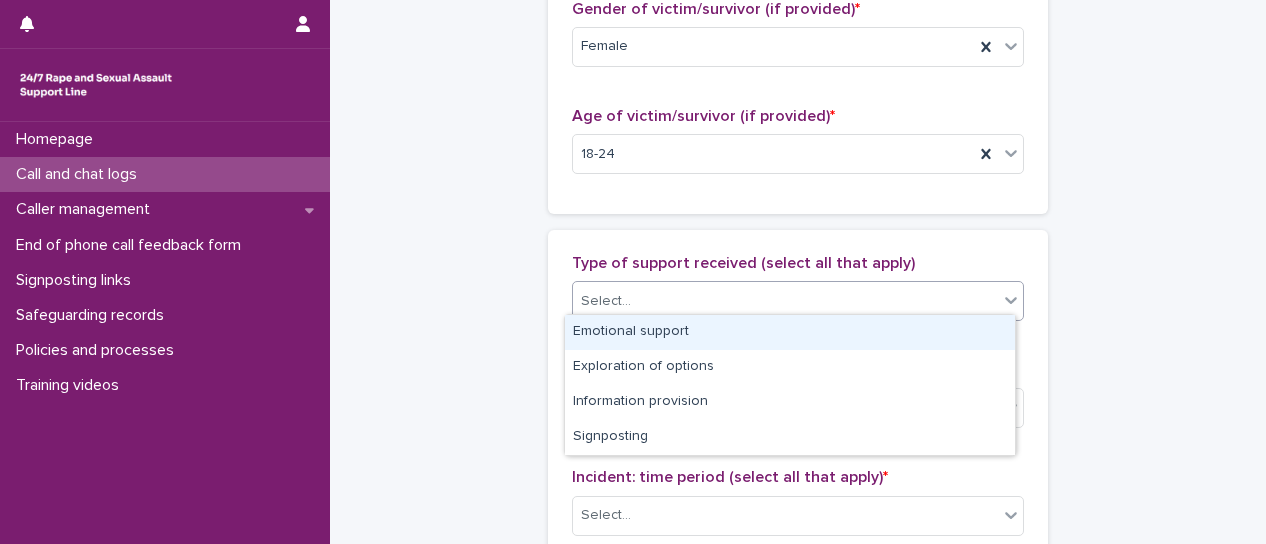 click 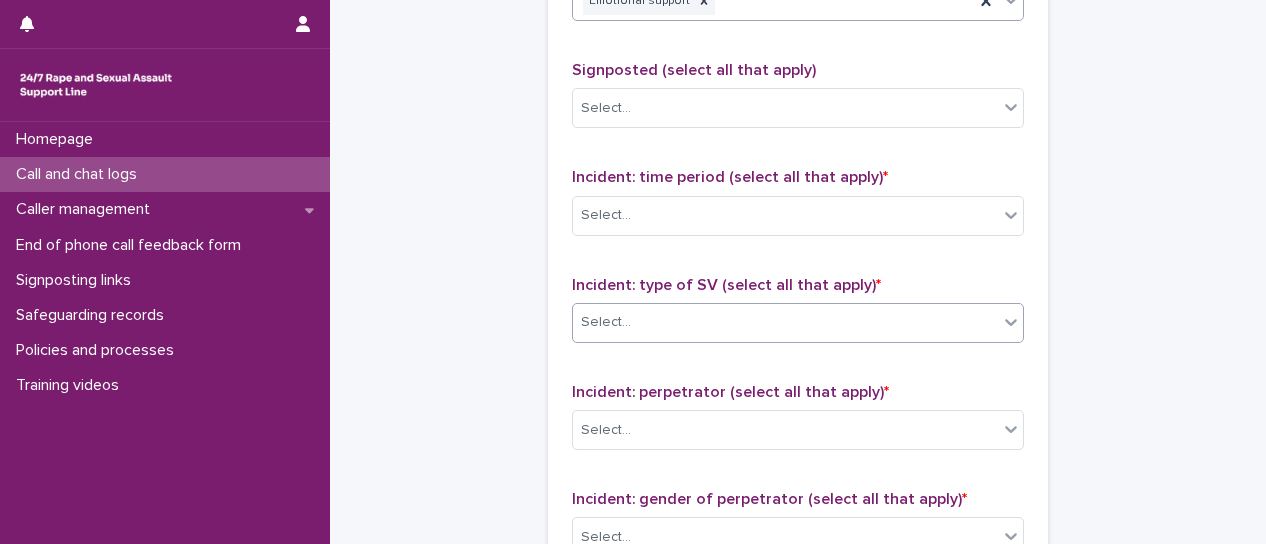 scroll, scrollTop: 1204, scrollLeft: 0, axis: vertical 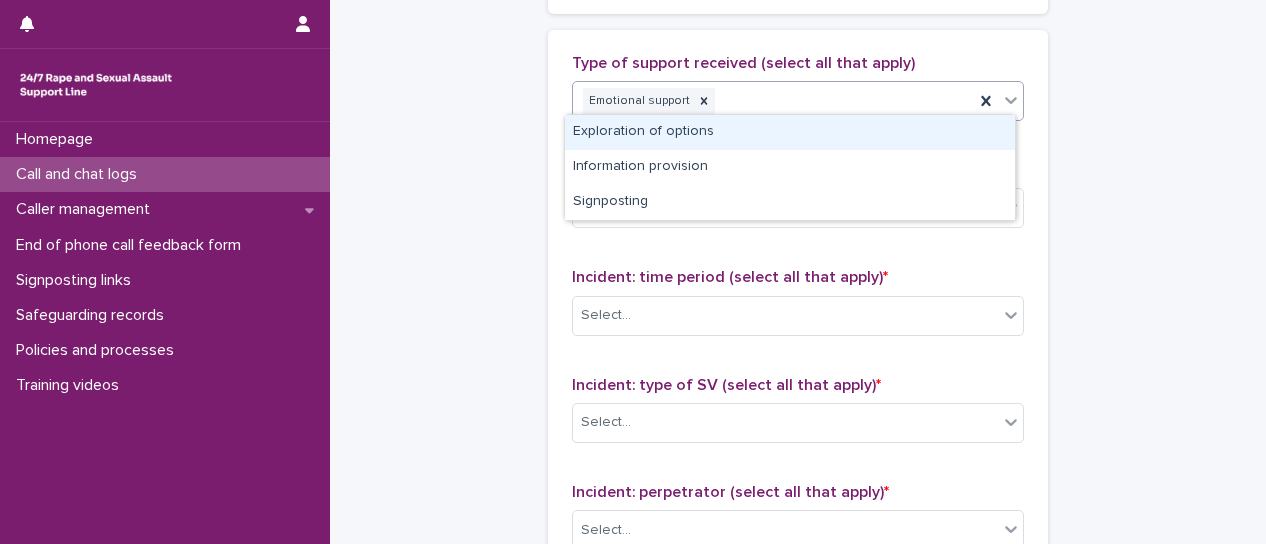 click 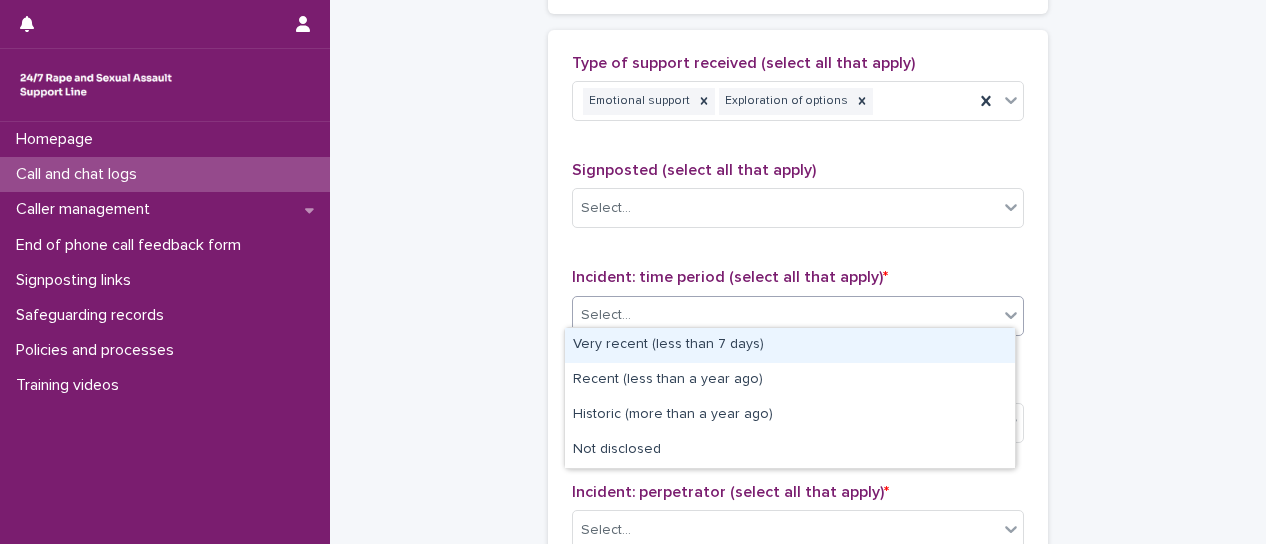 click 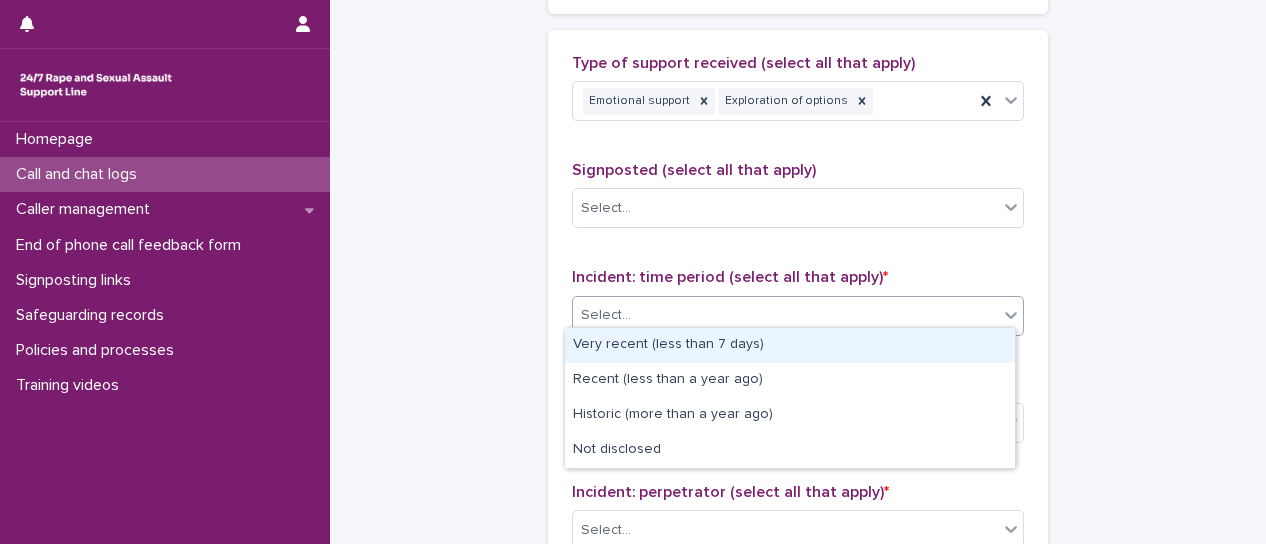 click on "Very recent (less than 7 days)" at bounding box center (790, 345) 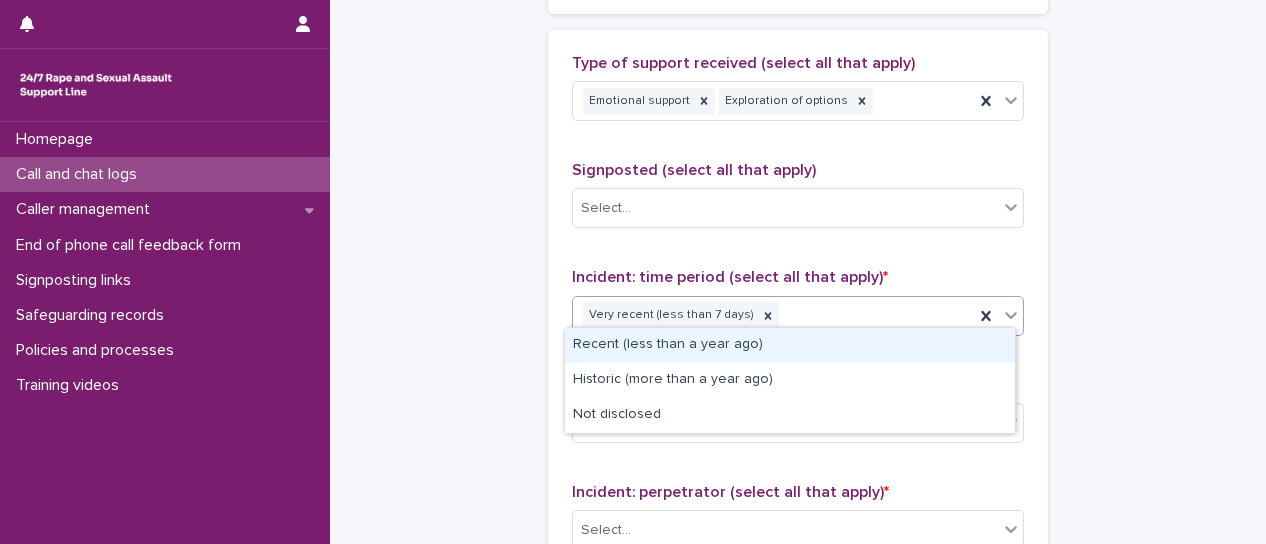 click at bounding box center [1011, 315] 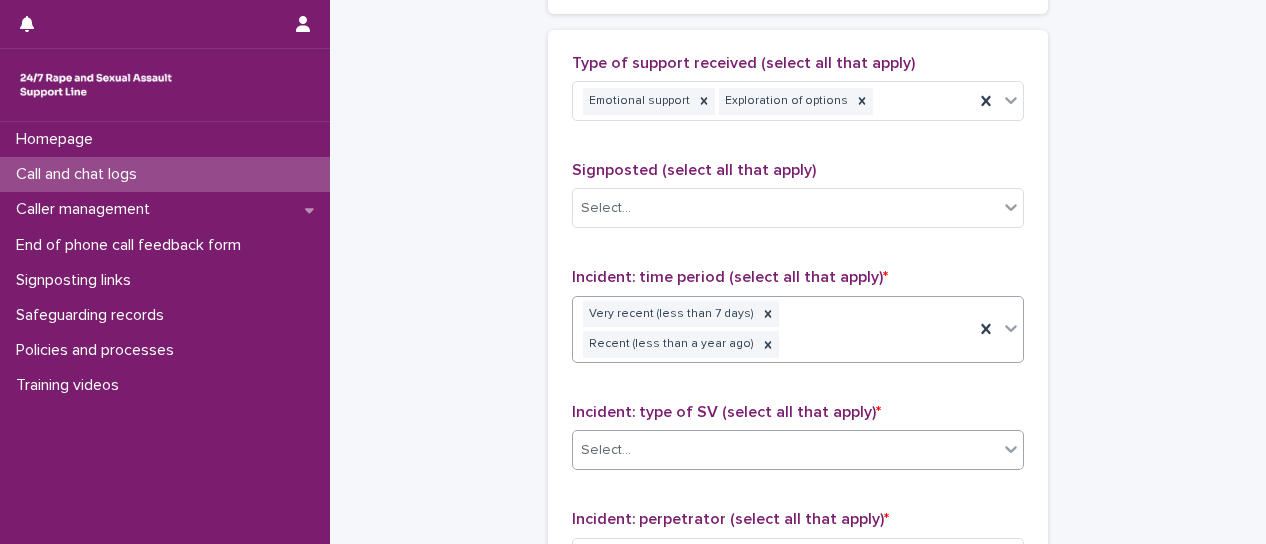 click 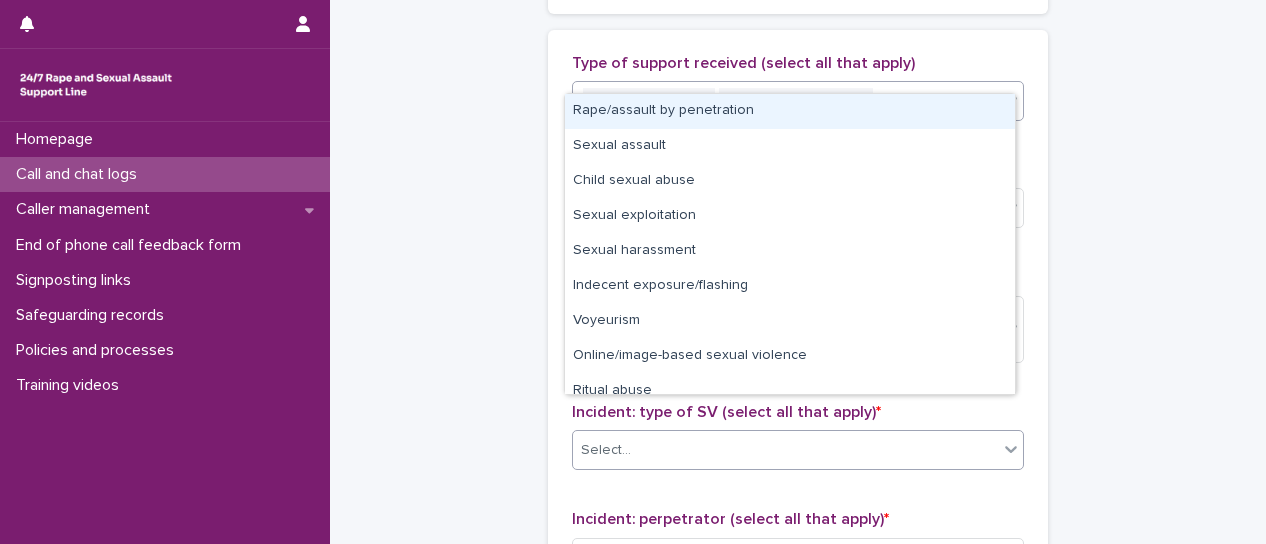 click on "Rape/assault by penetration" at bounding box center (790, 111) 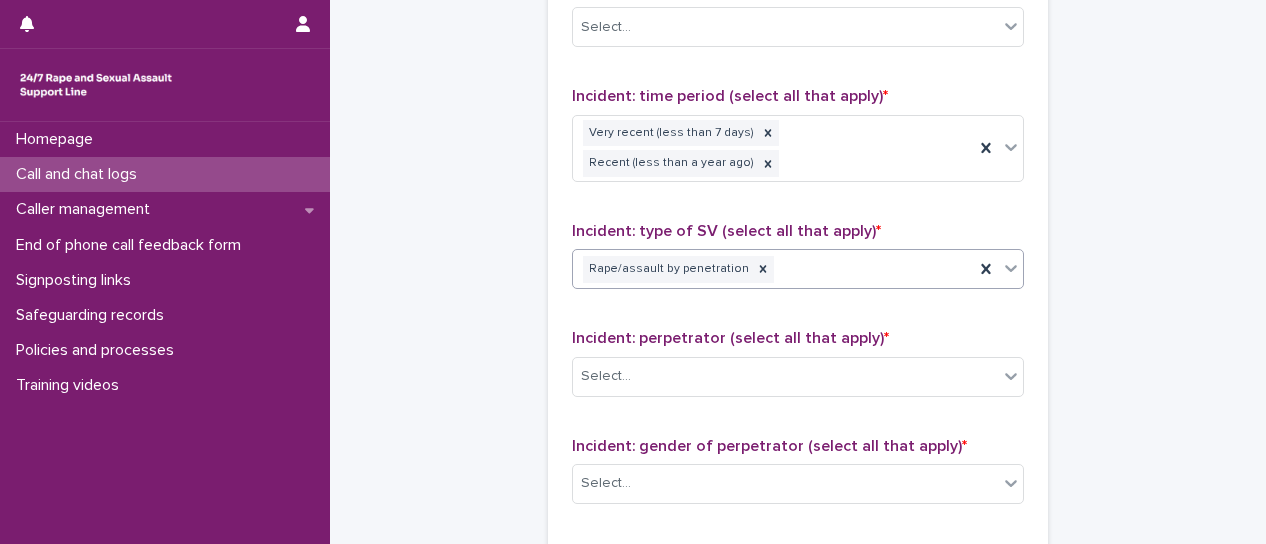 scroll, scrollTop: 1504, scrollLeft: 0, axis: vertical 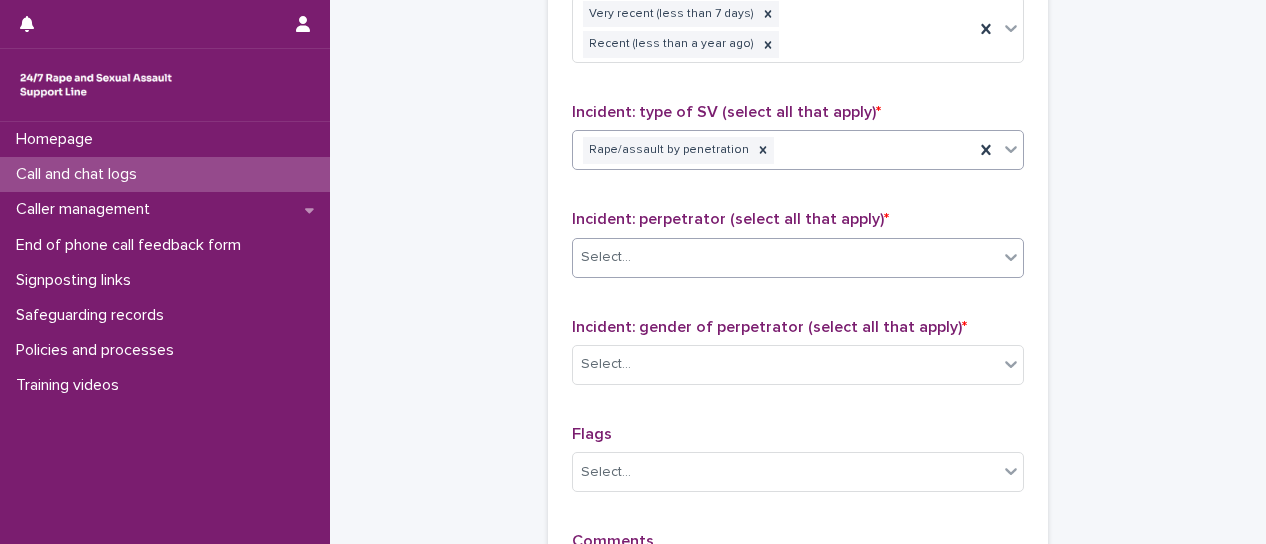 click 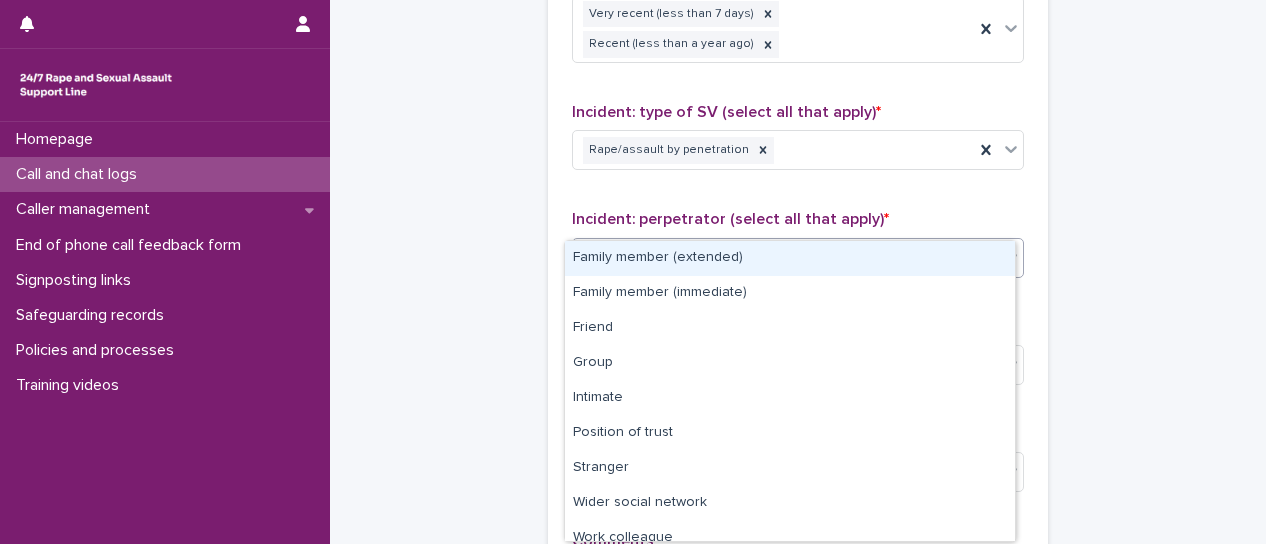 click on "Family member (extended)" at bounding box center (790, 258) 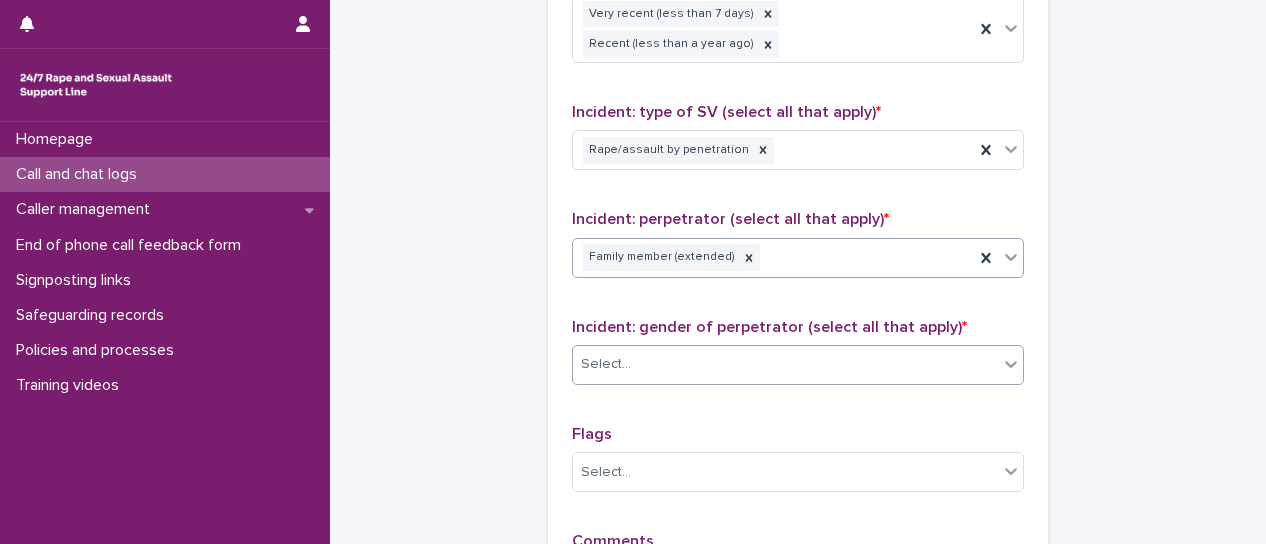 click 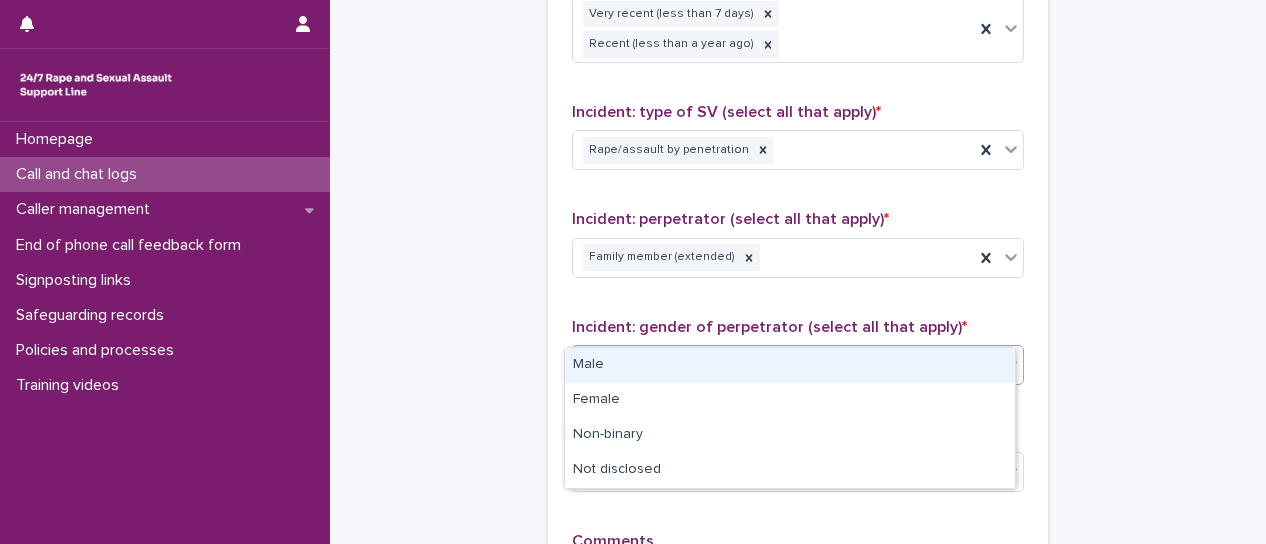 click on "Male" at bounding box center (790, 365) 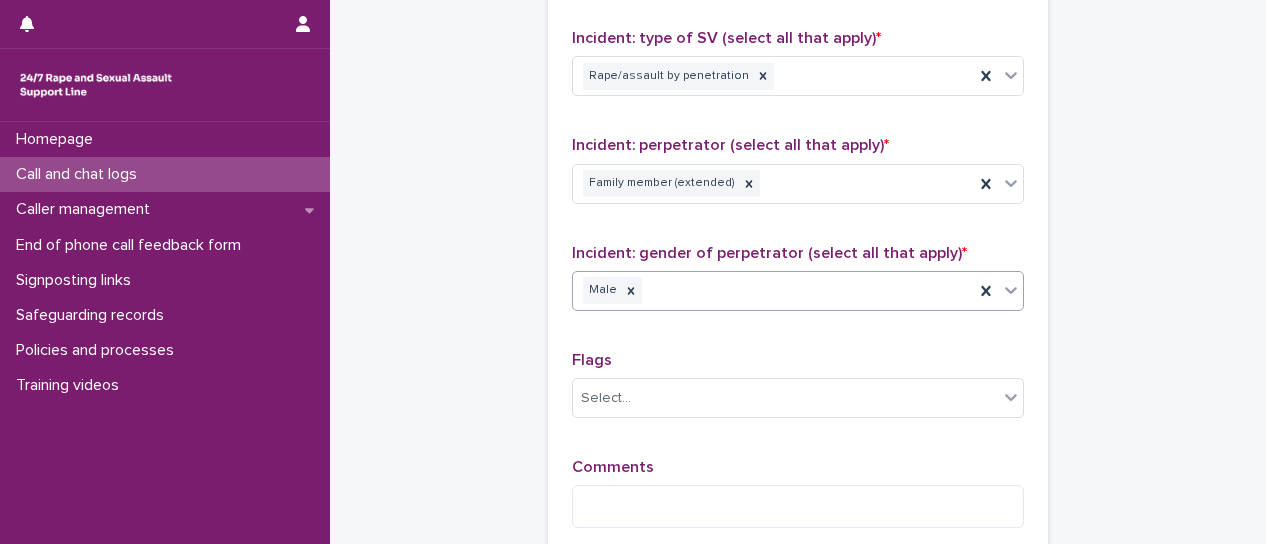 scroll, scrollTop: 1704, scrollLeft: 0, axis: vertical 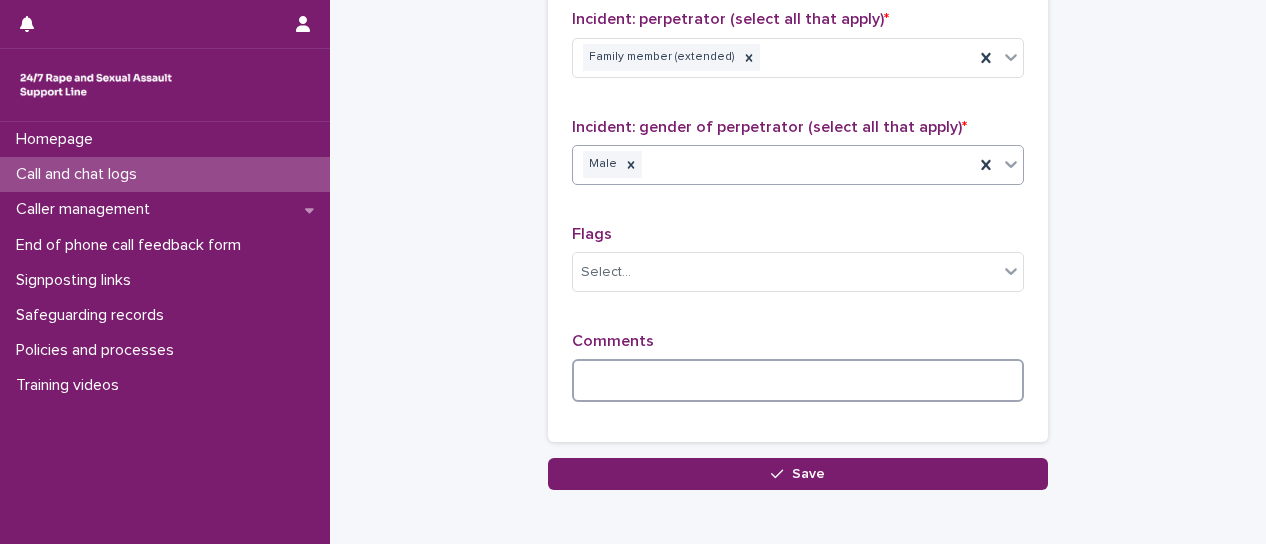 click at bounding box center (798, 380) 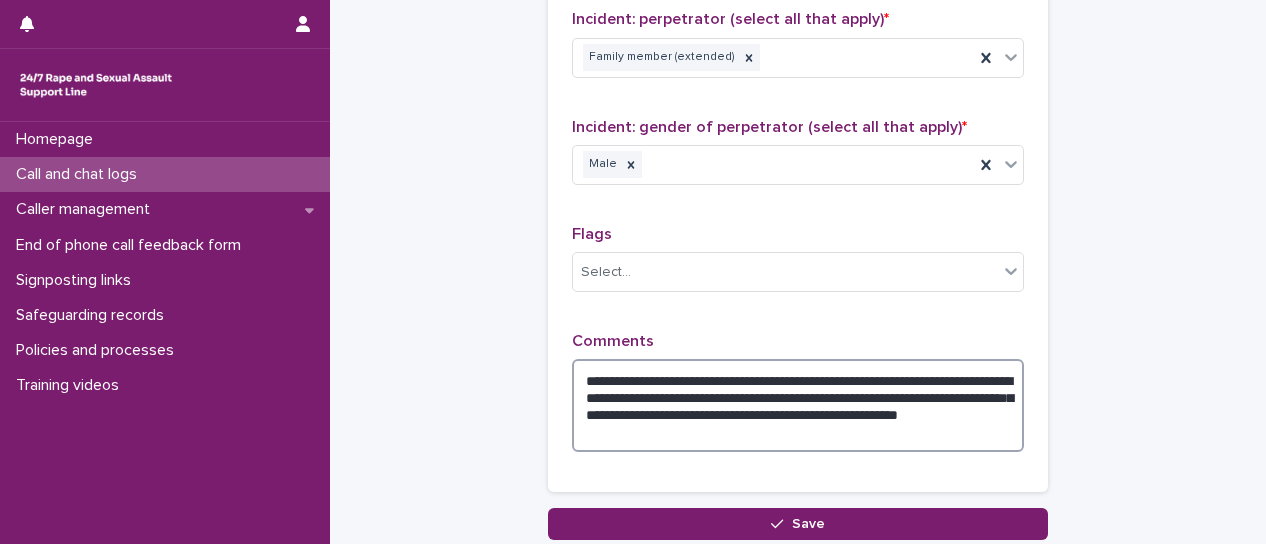 click on "**********" at bounding box center (798, 405) 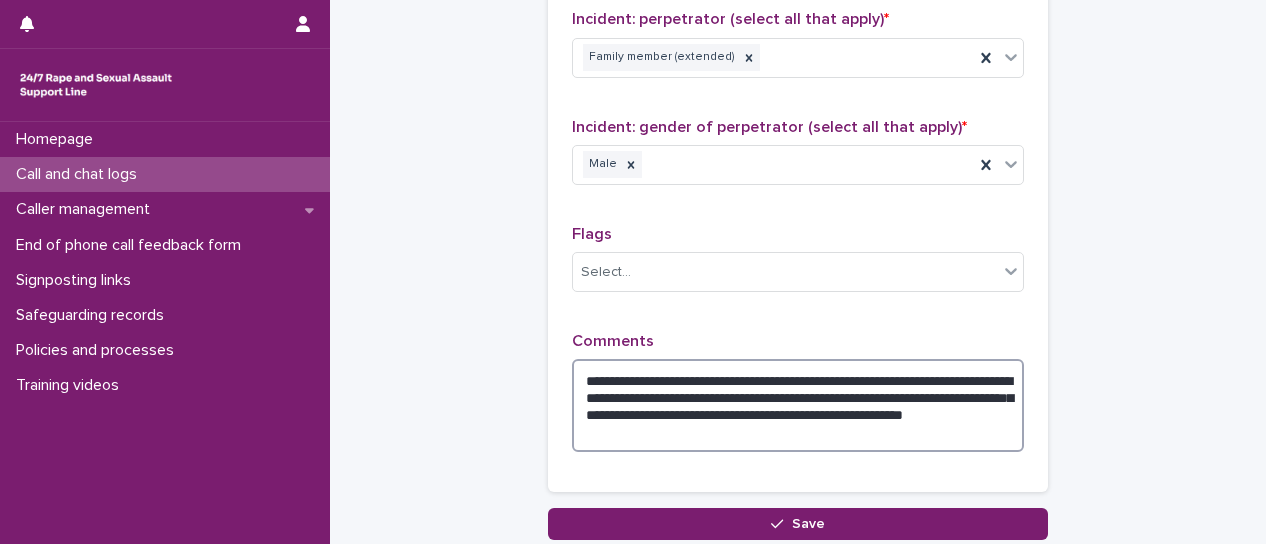 click on "**********" at bounding box center (798, 405) 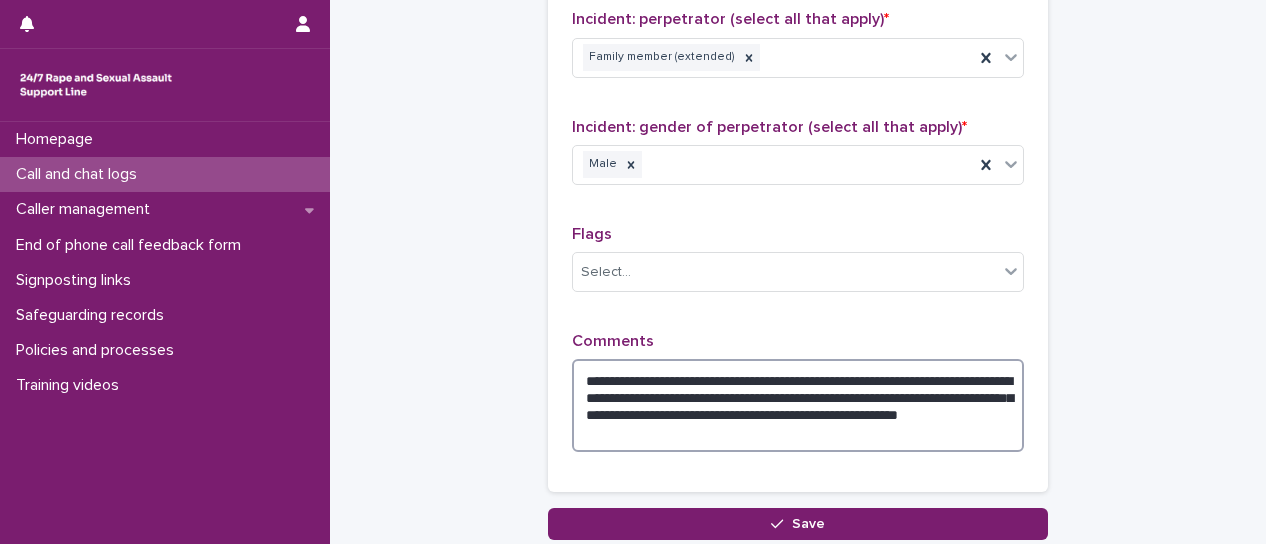 drag, startPoint x: 722, startPoint y: 359, endPoint x: 697, endPoint y: 390, distance: 39.824615 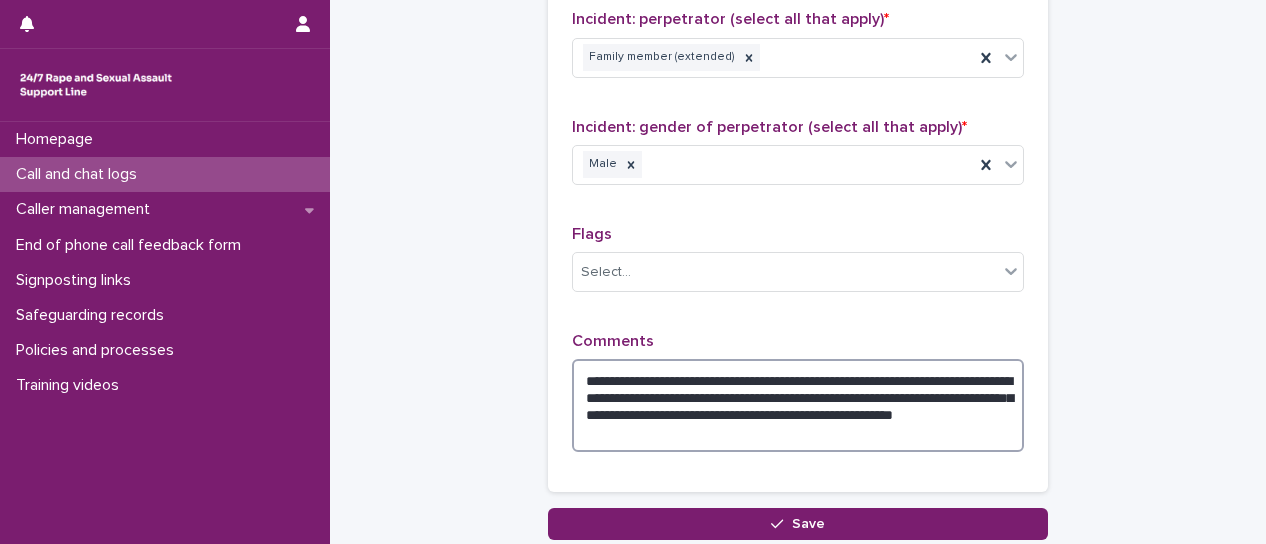 click on "**********" at bounding box center [798, 405] 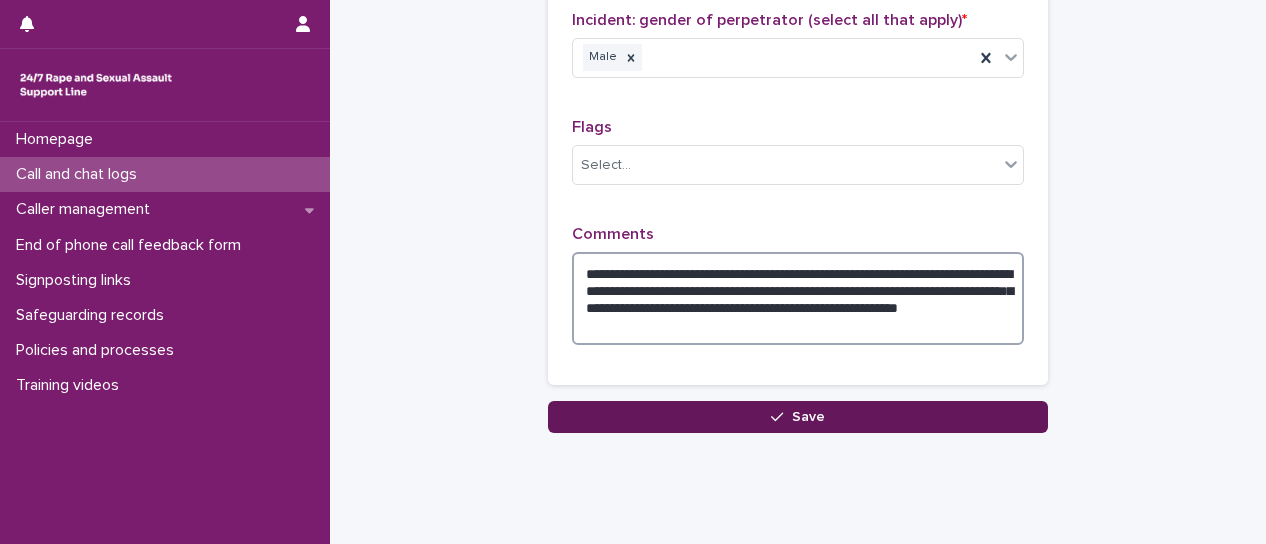 scroll, scrollTop: 1818, scrollLeft: 0, axis: vertical 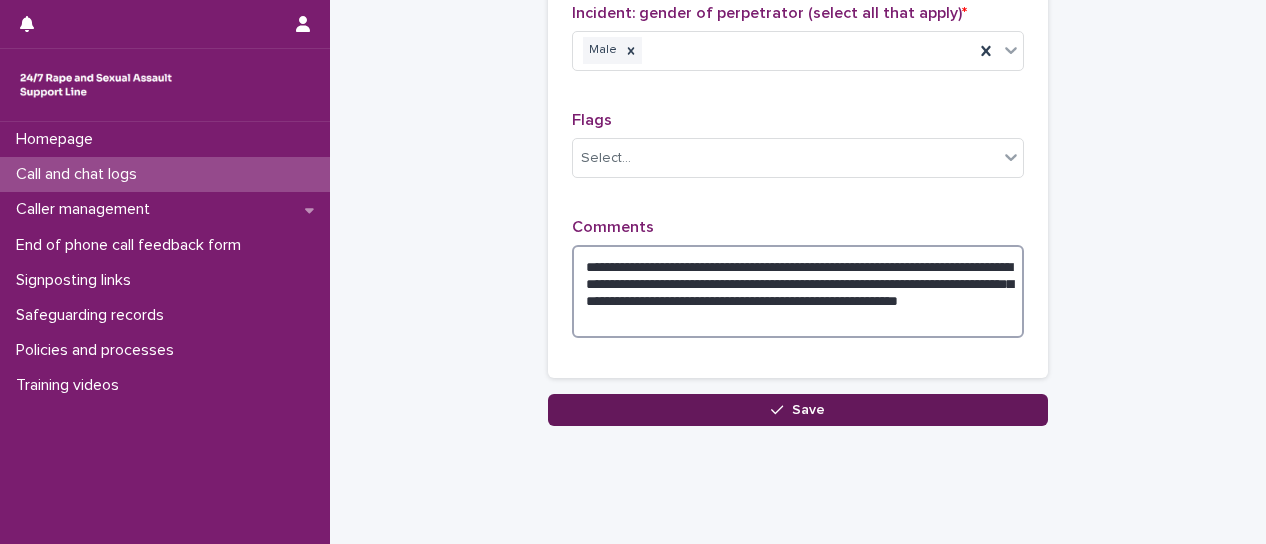type on "**********" 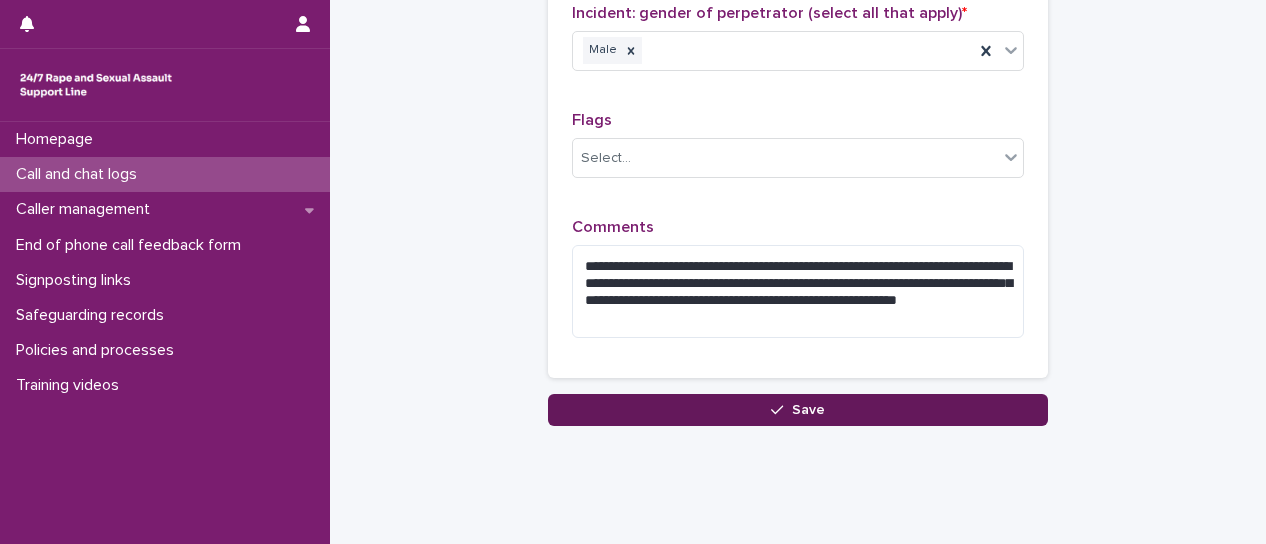 click on "Save" at bounding box center [798, 410] 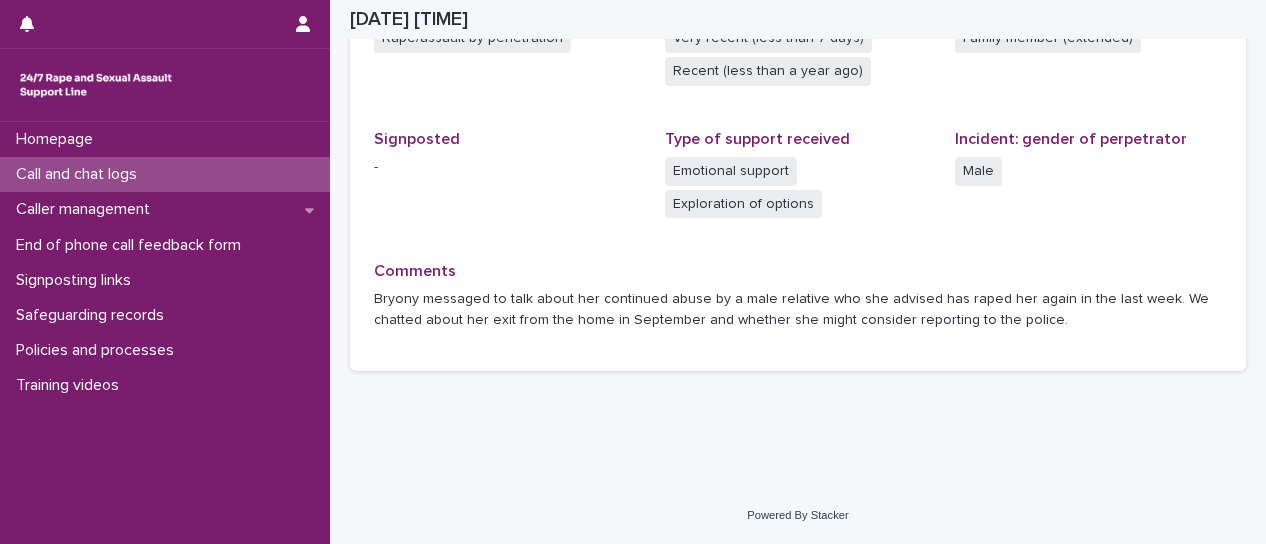 scroll, scrollTop: 604, scrollLeft: 0, axis: vertical 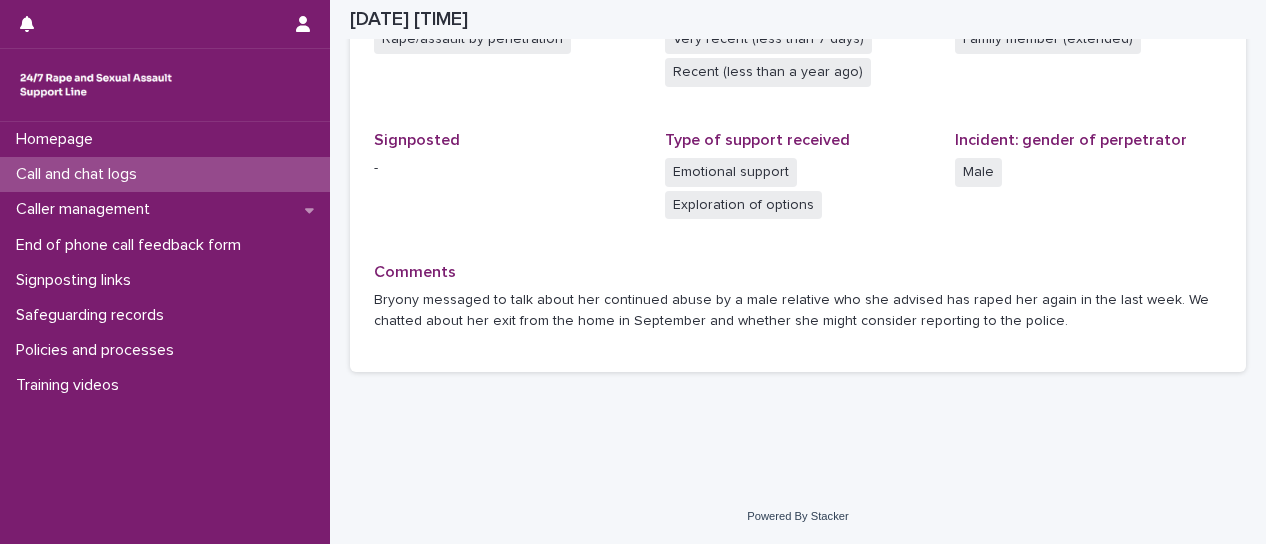 click on "Call and chat logs" at bounding box center (165, 174) 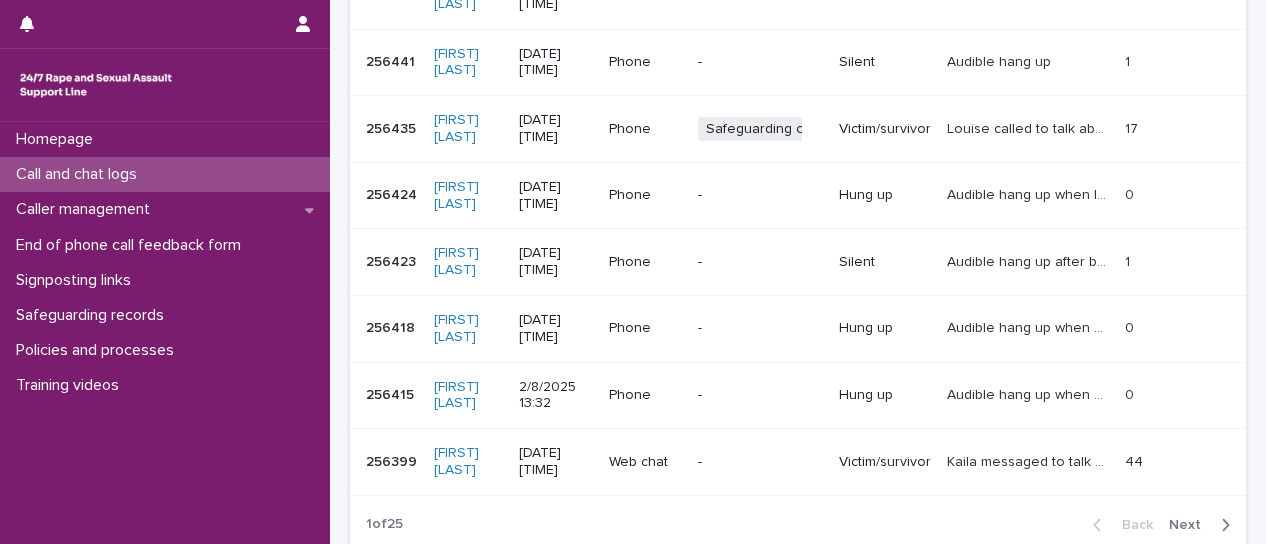 scroll, scrollTop: 0, scrollLeft: 0, axis: both 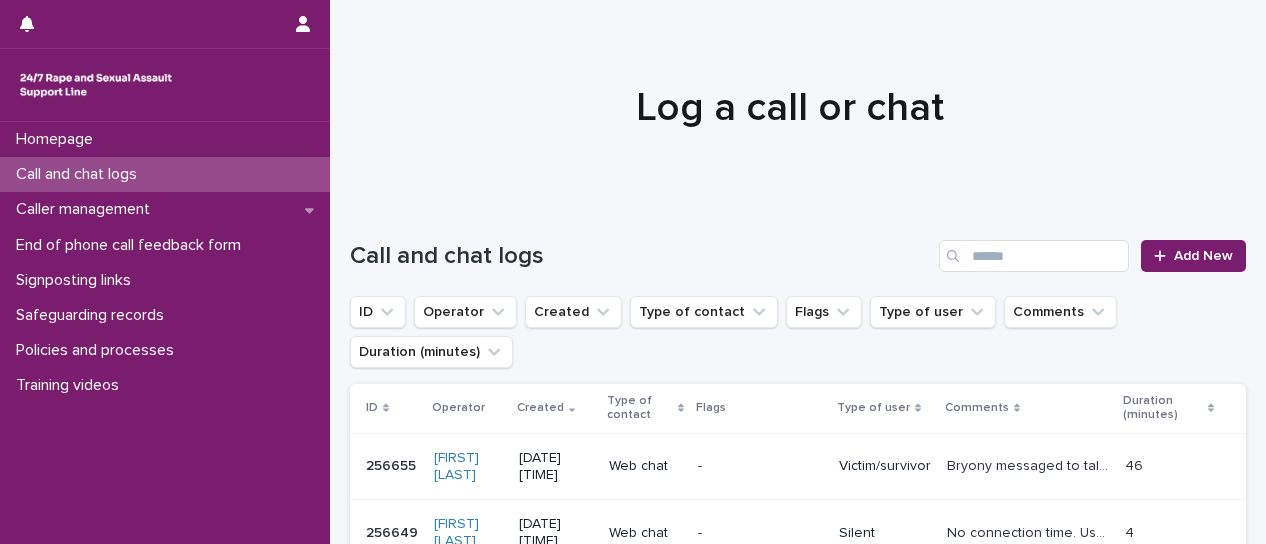 click on "Call and chat logs Add New" at bounding box center (798, 248) 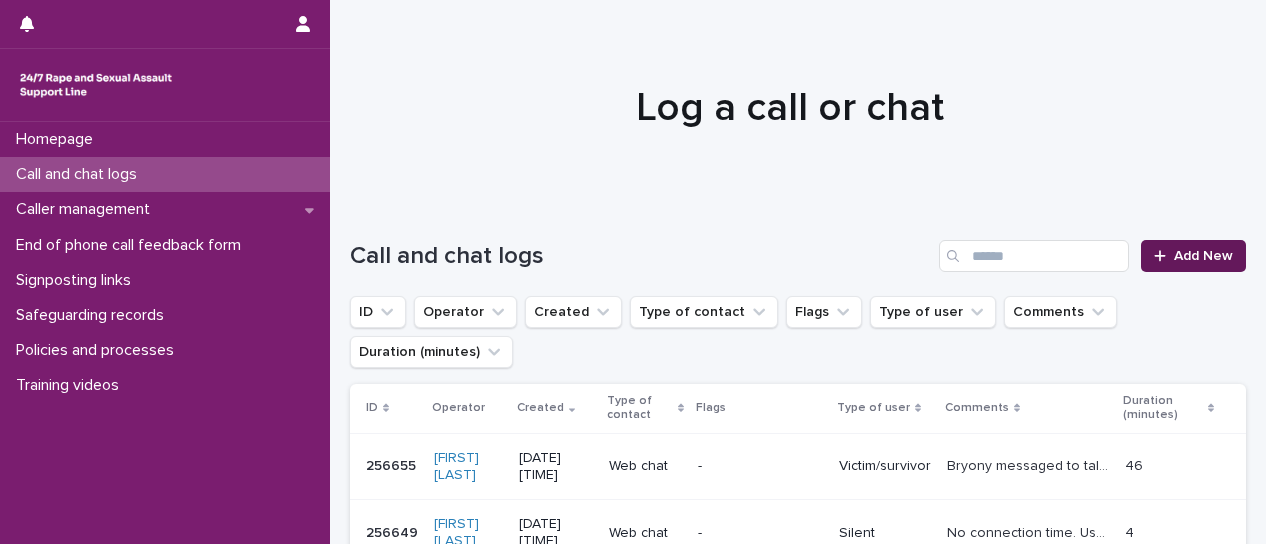 click on "Add New" at bounding box center (1203, 256) 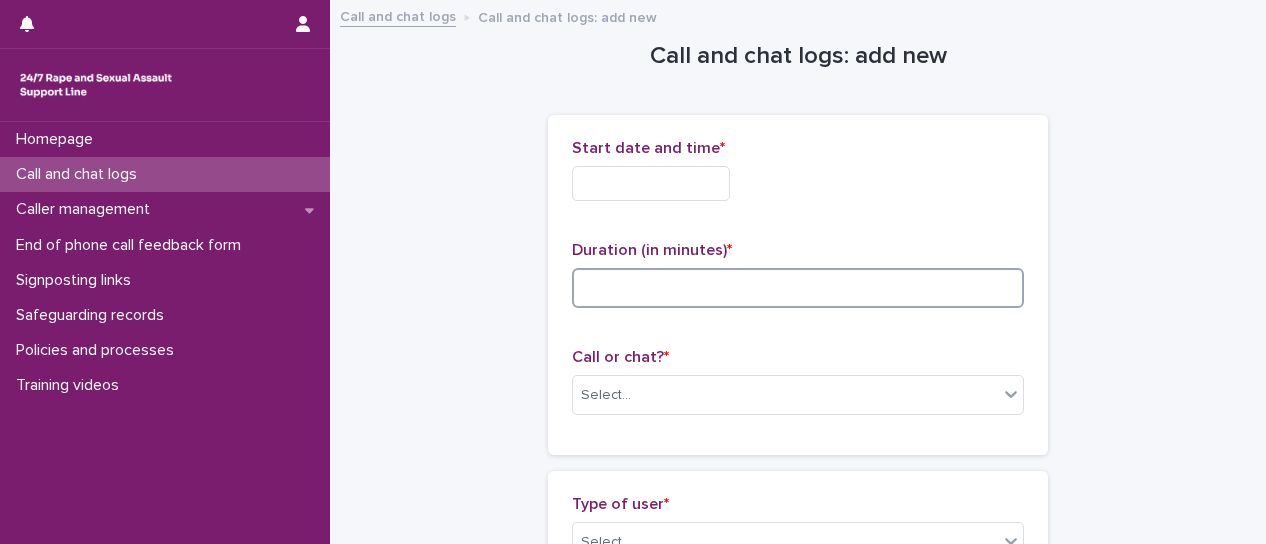 click at bounding box center [798, 288] 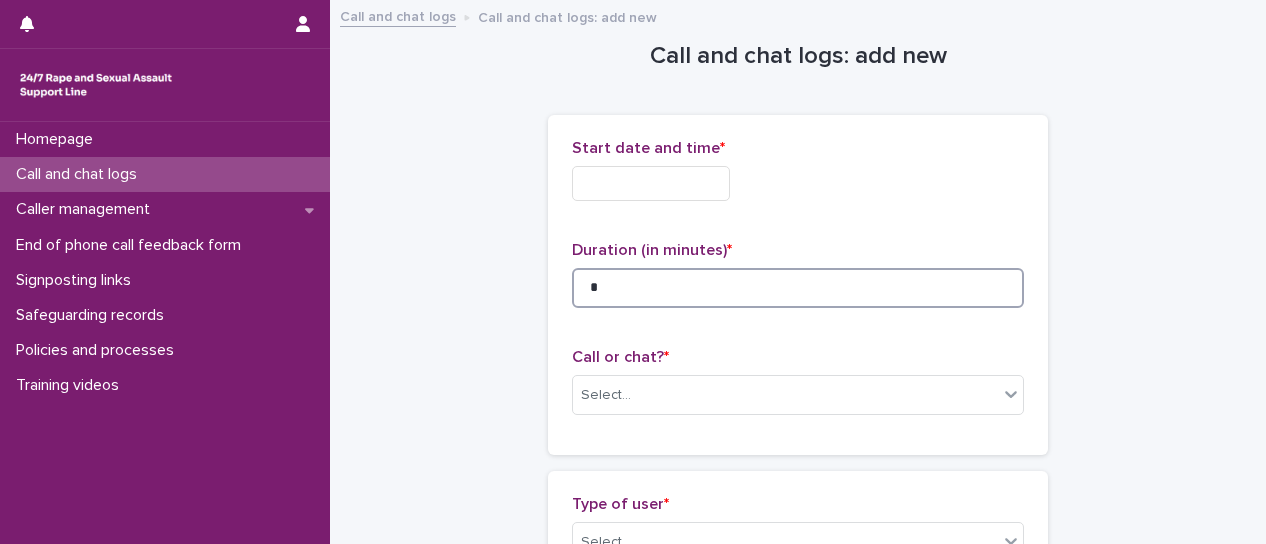 type on "*" 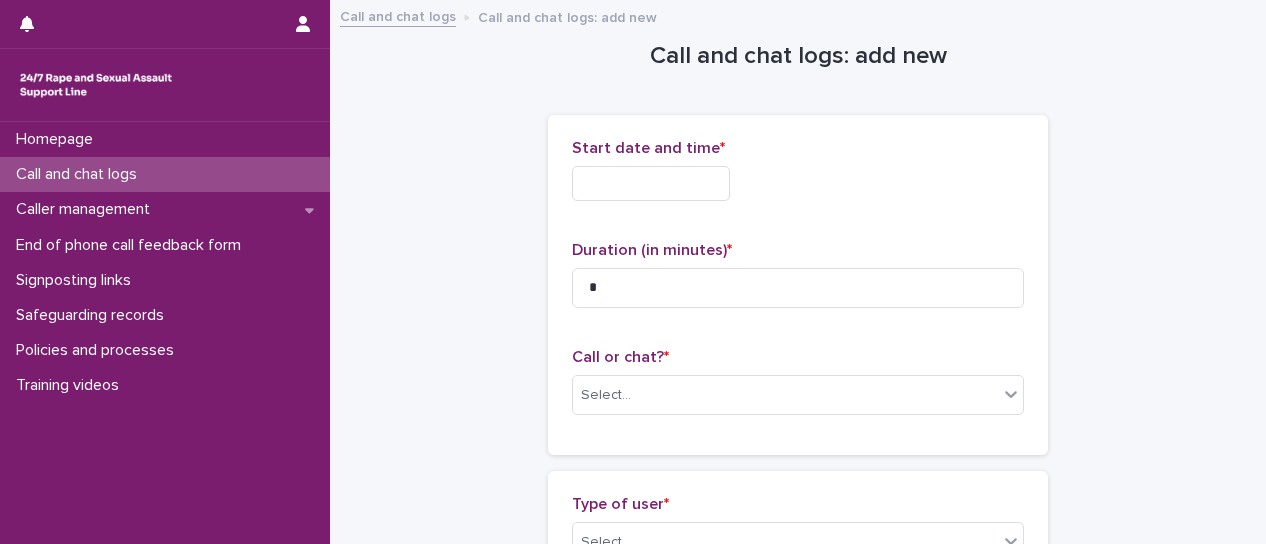 click at bounding box center [651, 183] 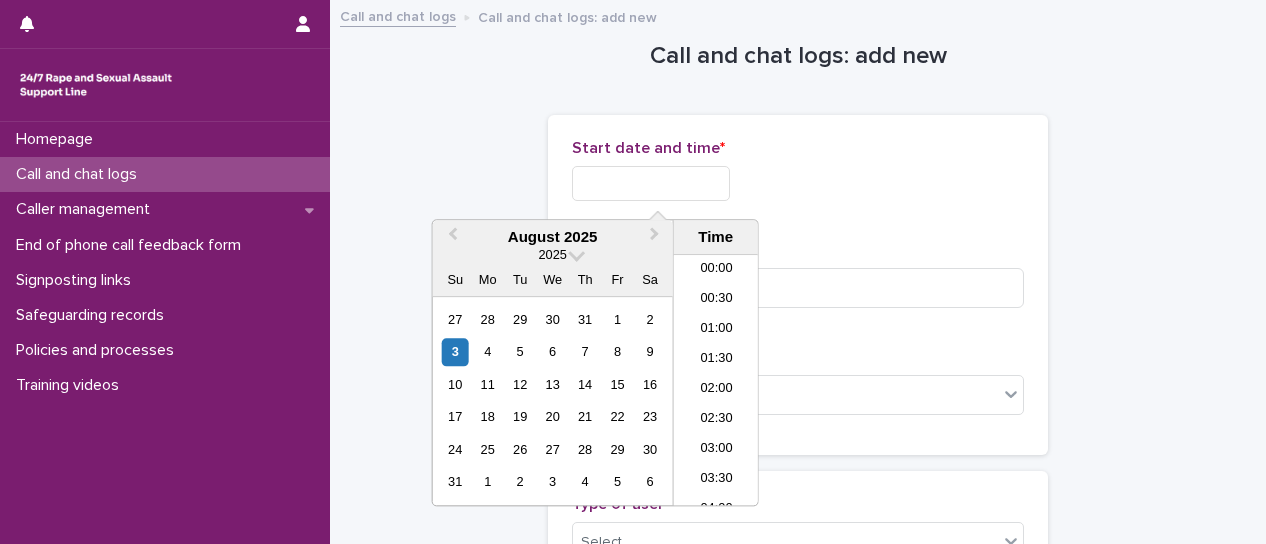 scroll, scrollTop: 520, scrollLeft: 0, axis: vertical 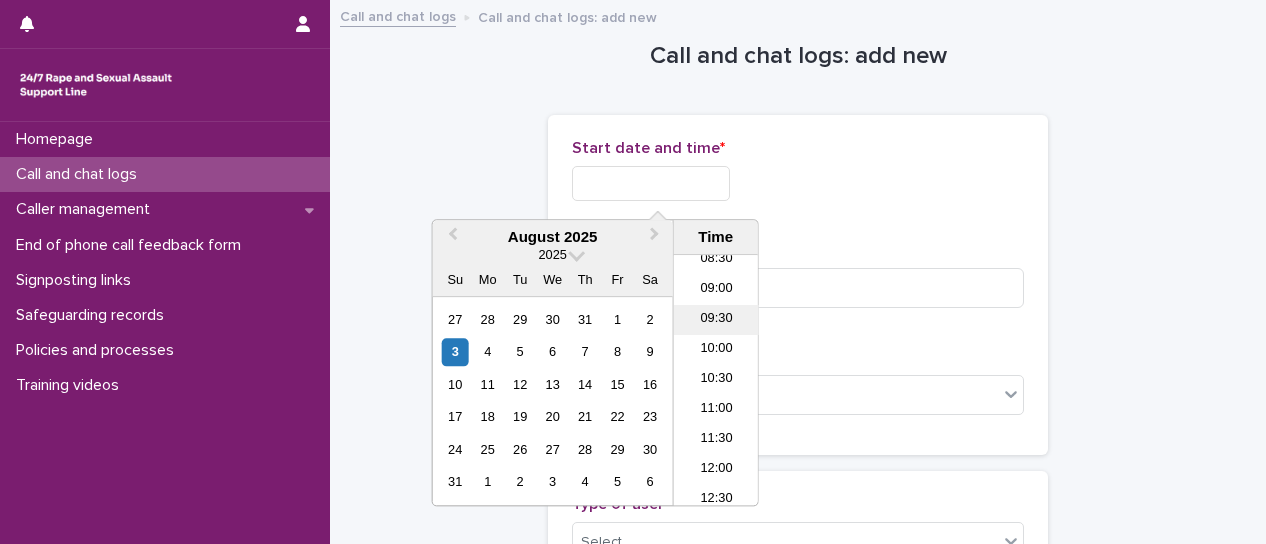click on "09:30" at bounding box center [716, 320] 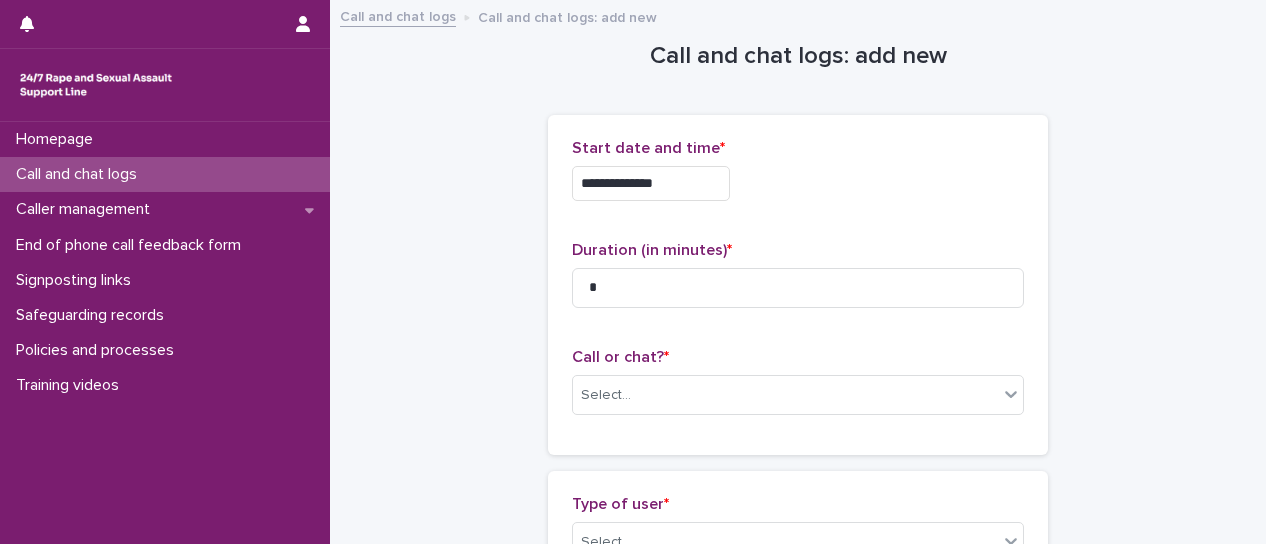 click on "**********" at bounding box center (651, 183) 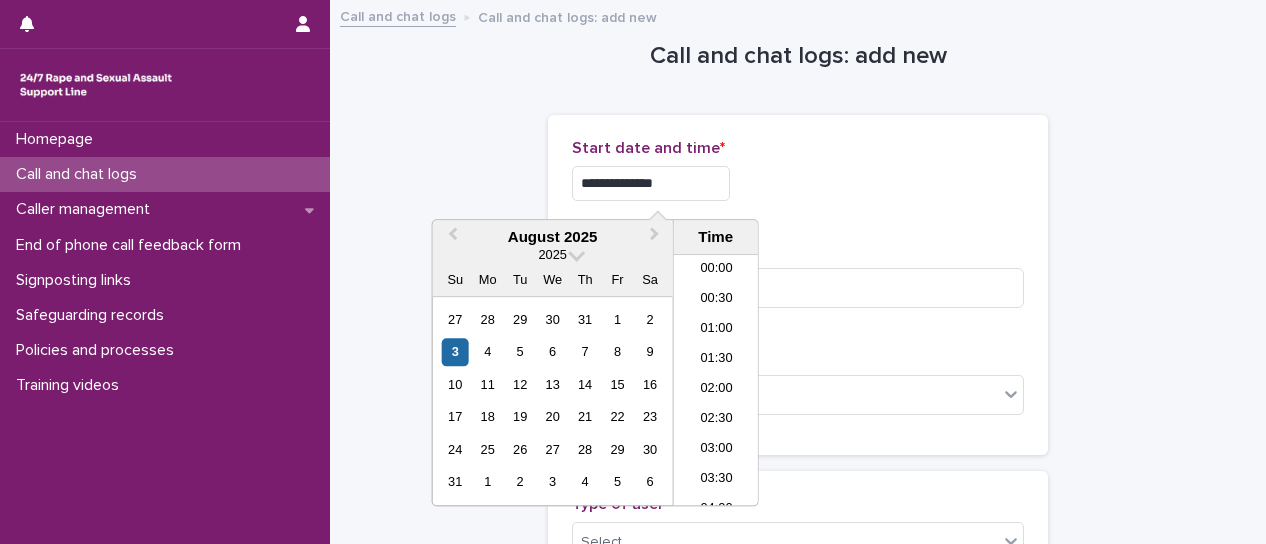 scroll, scrollTop: 460, scrollLeft: 0, axis: vertical 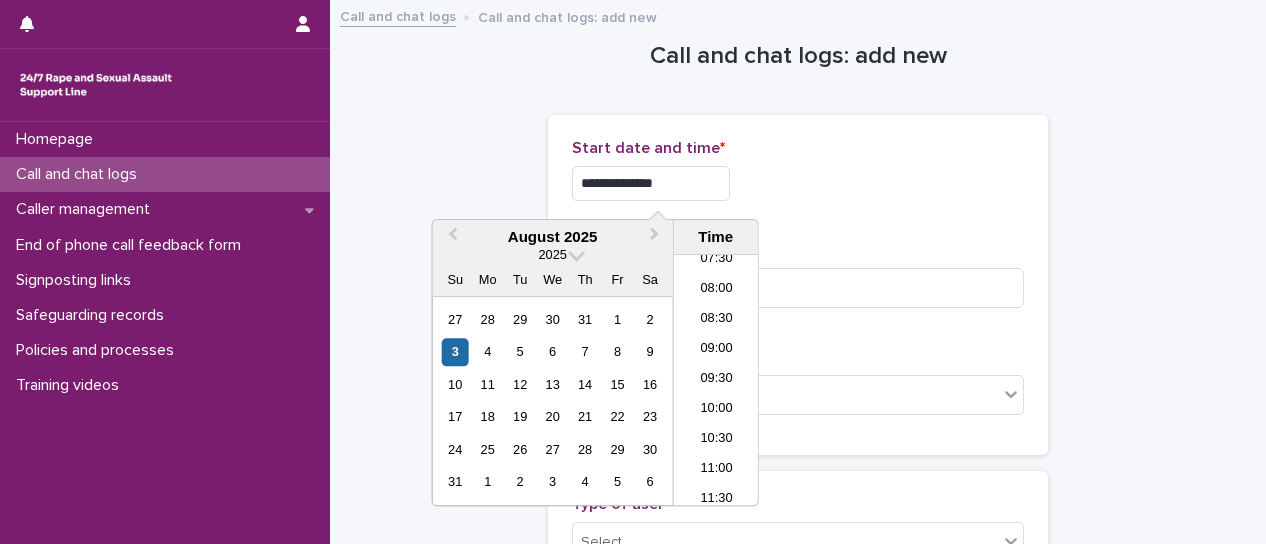 type on "**********" 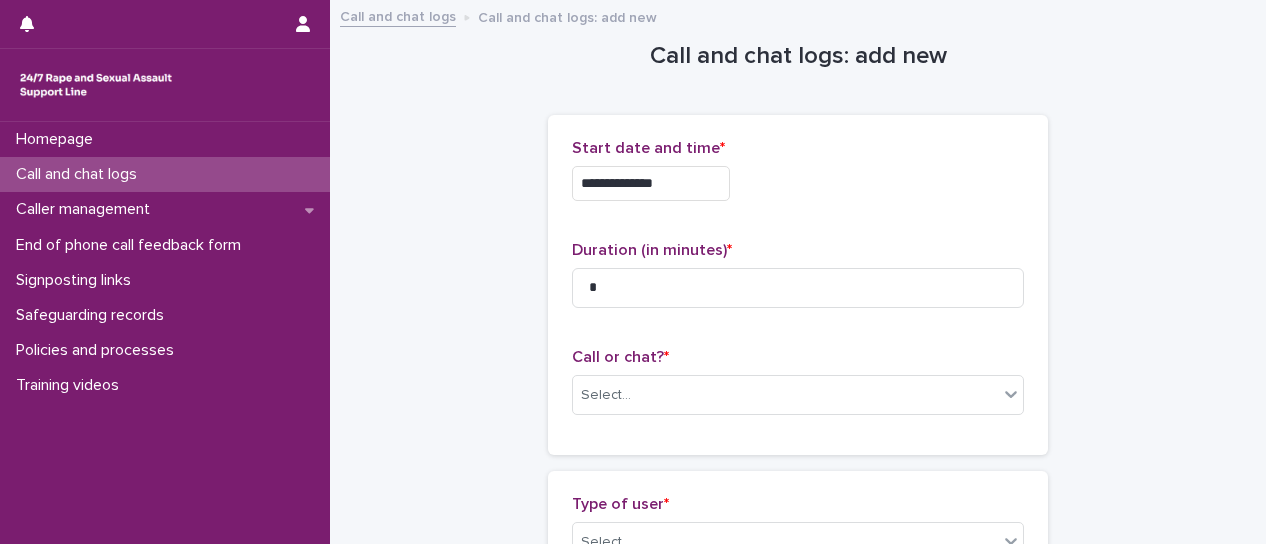 click on "**********" at bounding box center [798, 178] 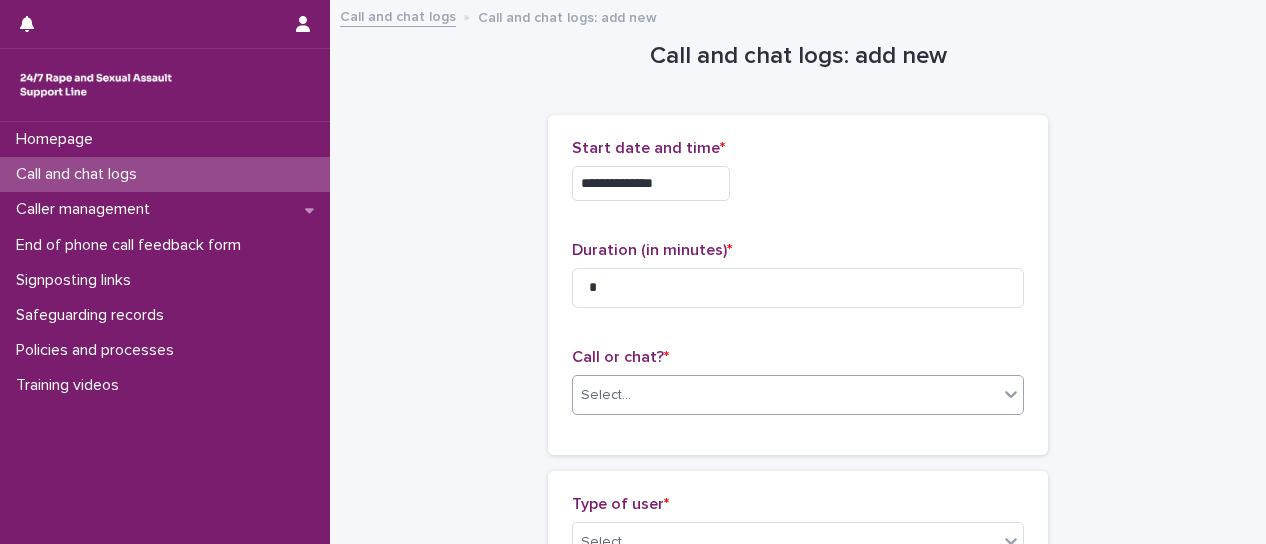 click at bounding box center (1011, 394) 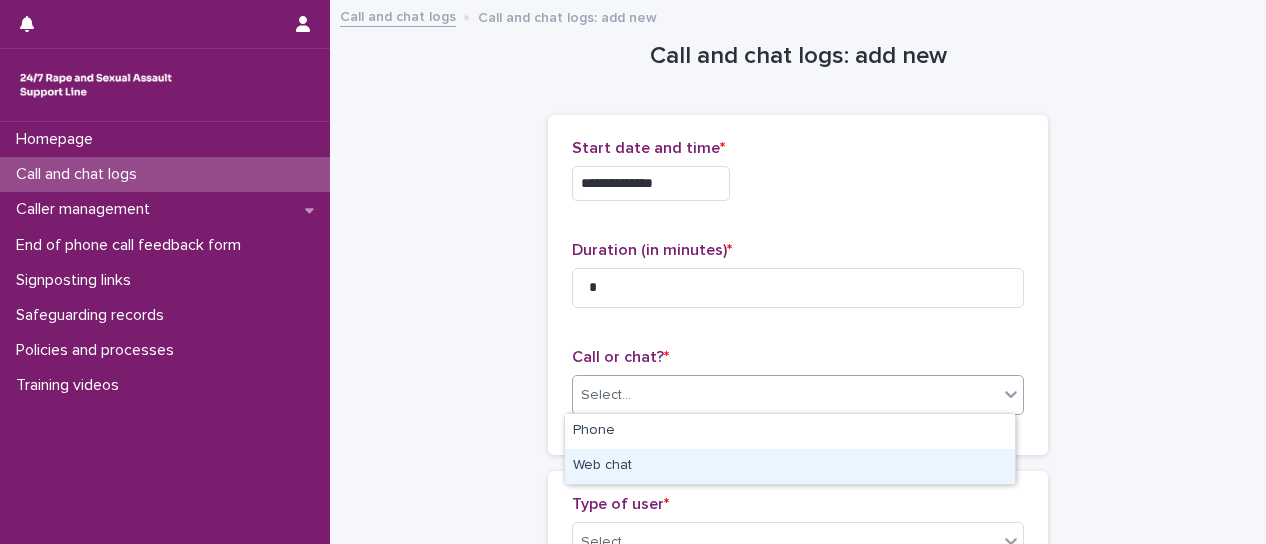 click on "Web chat" at bounding box center (790, 466) 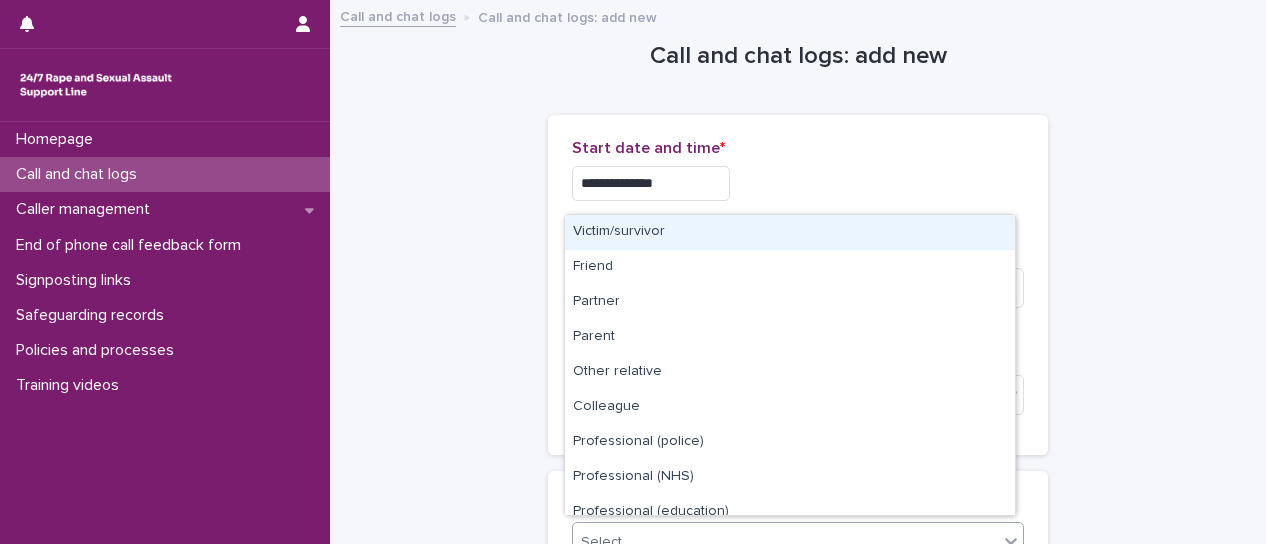 click 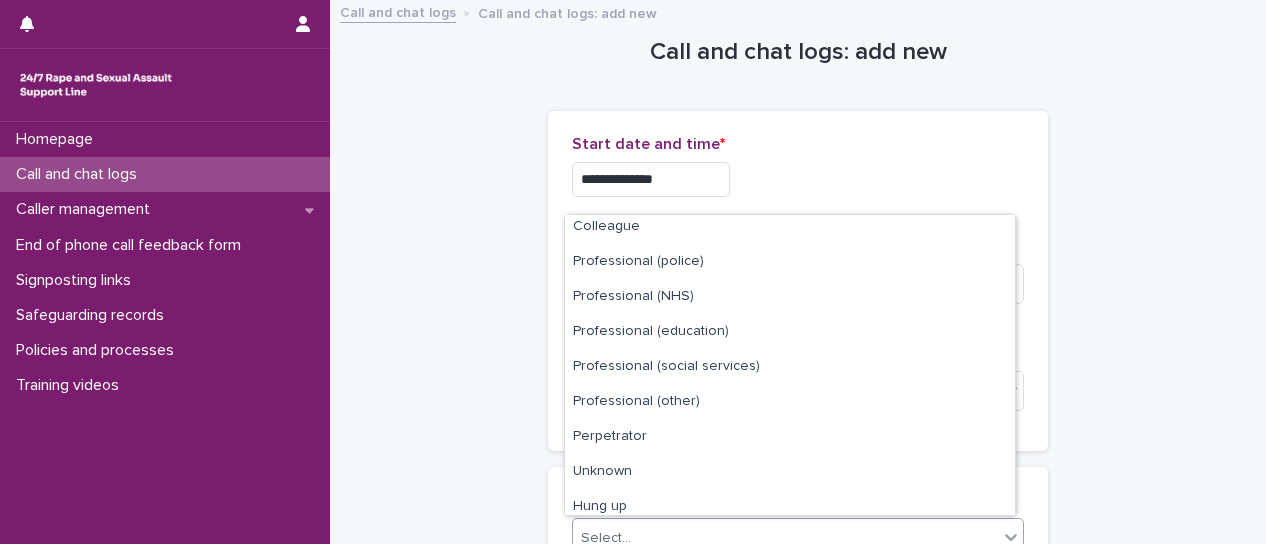 scroll, scrollTop: 225, scrollLeft: 0, axis: vertical 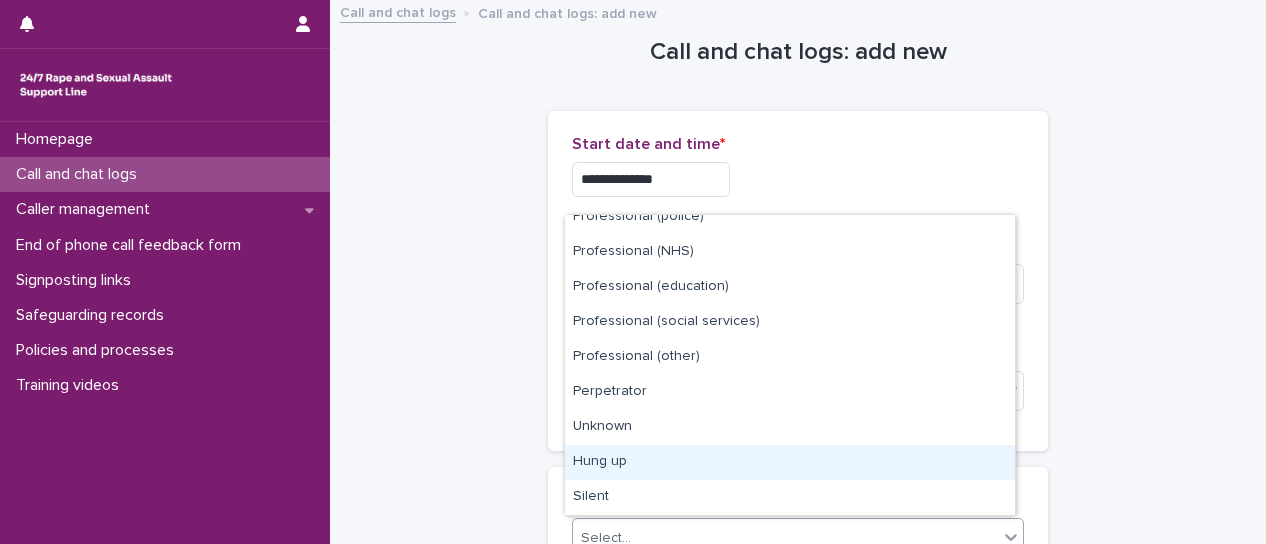 click on "Hung up" at bounding box center [790, 462] 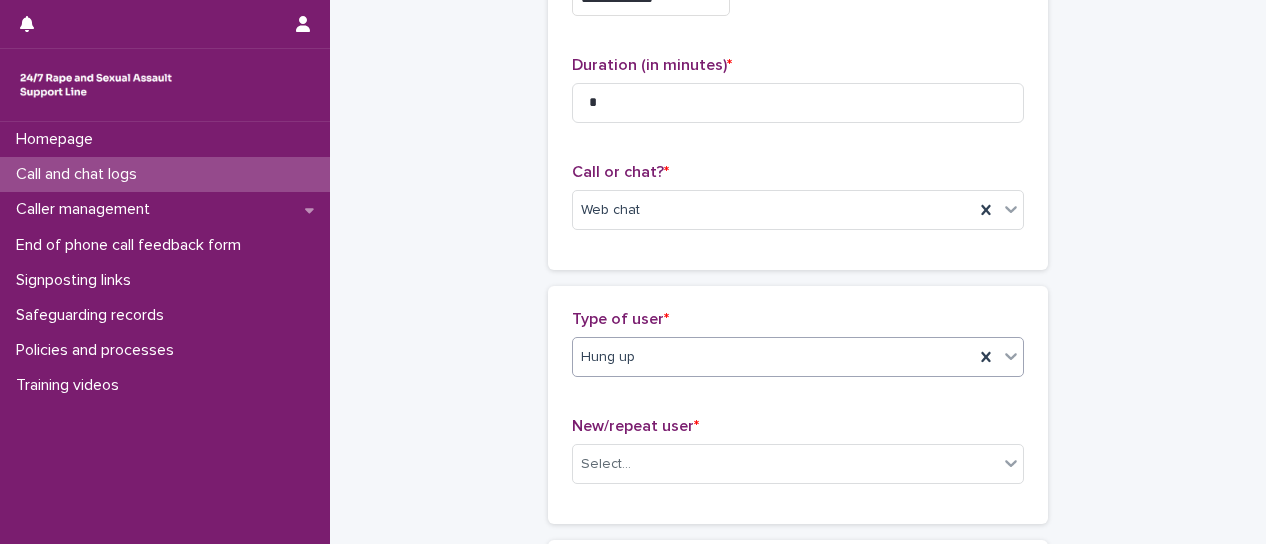scroll, scrollTop: 284, scrollLeft: 0, axis: vertical 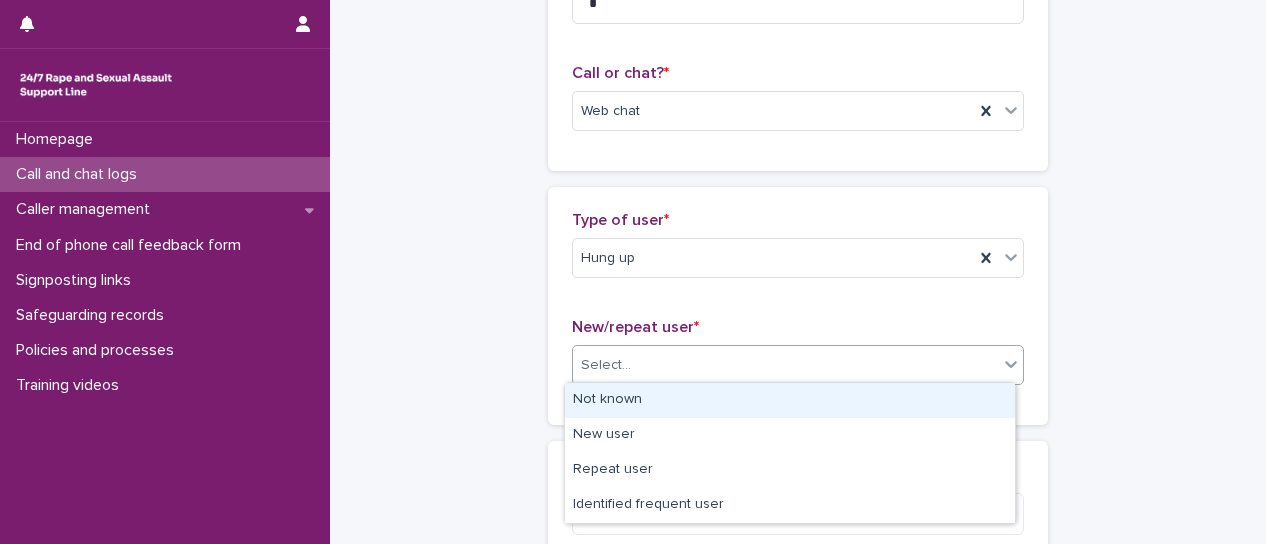 click at bounding box center (1011, 364) 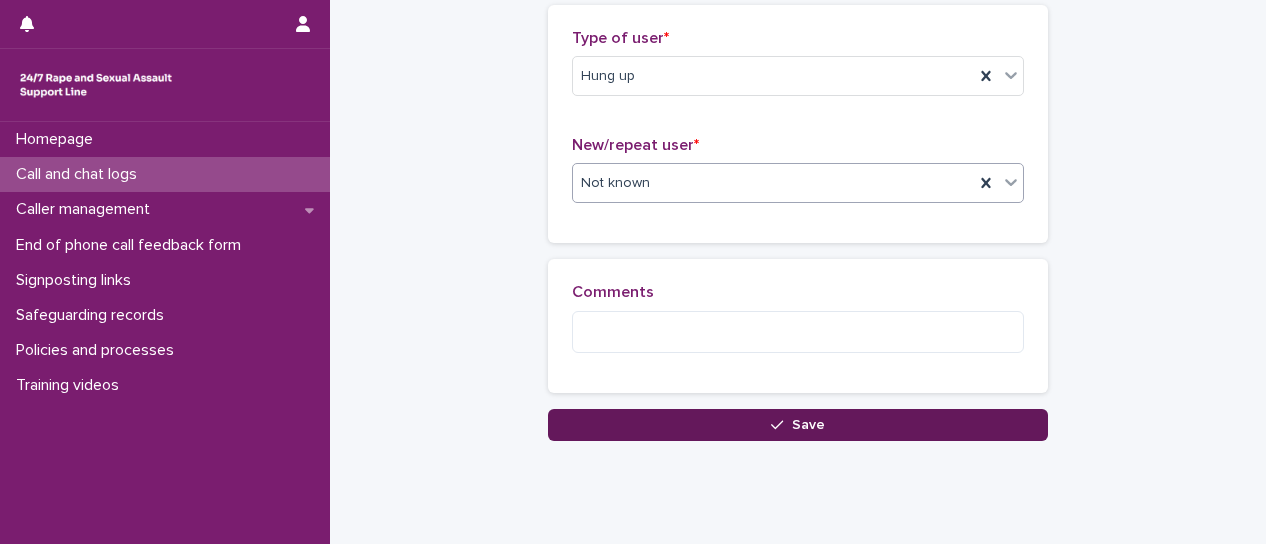 scroll, scrollTop: 484, scrollLeft: 0, axis: vertical 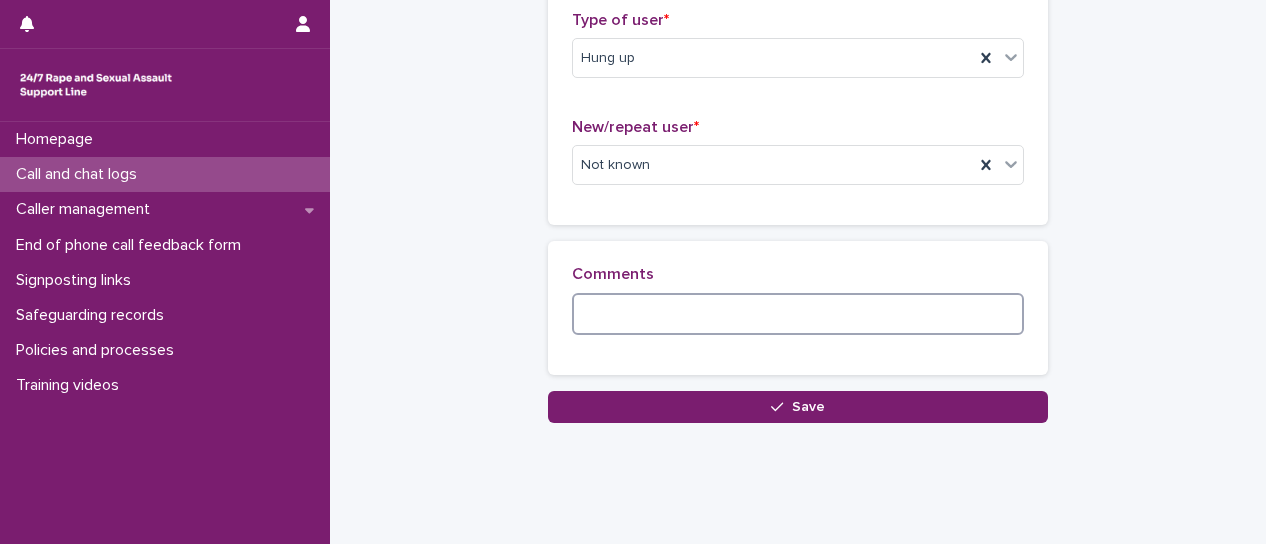 click at bounding box center (798, 314) 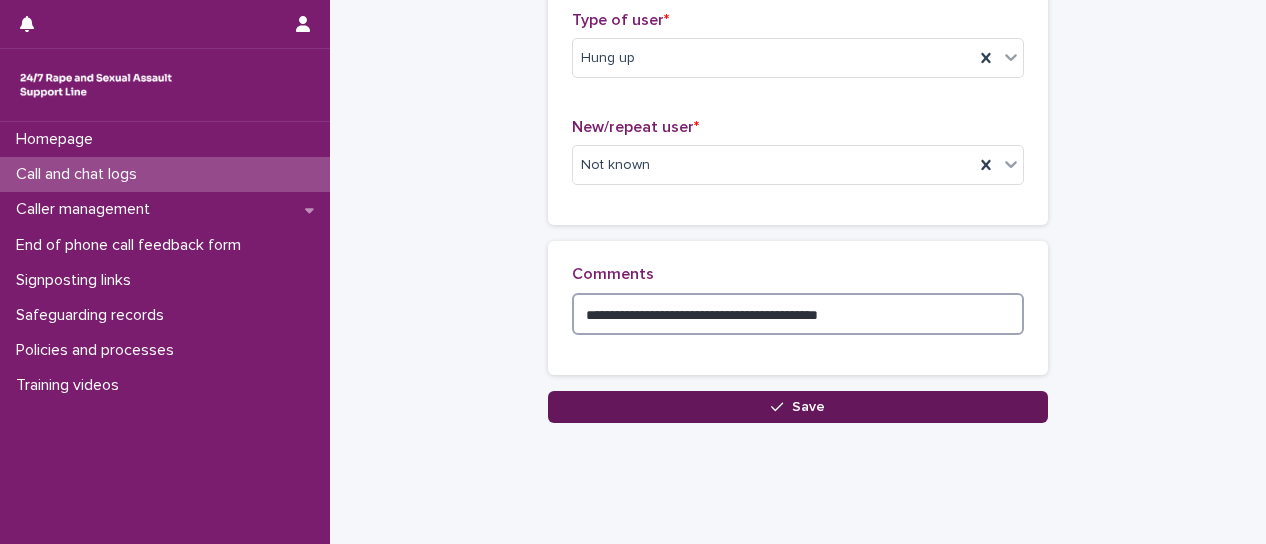 type on "**********" 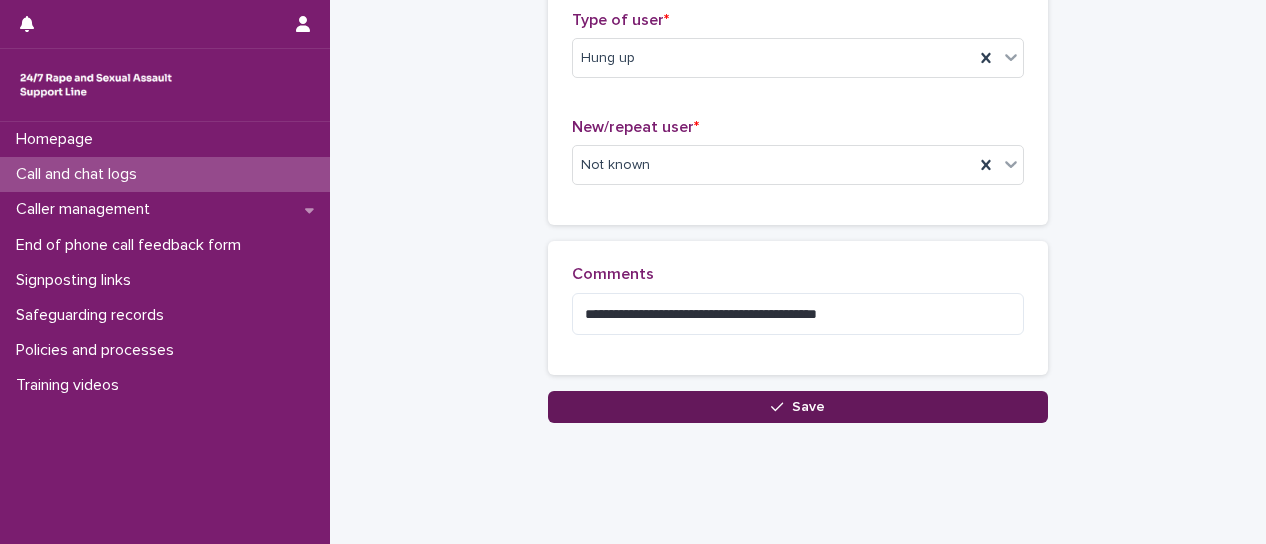 click on "Save" at bounding box center [798, 407] 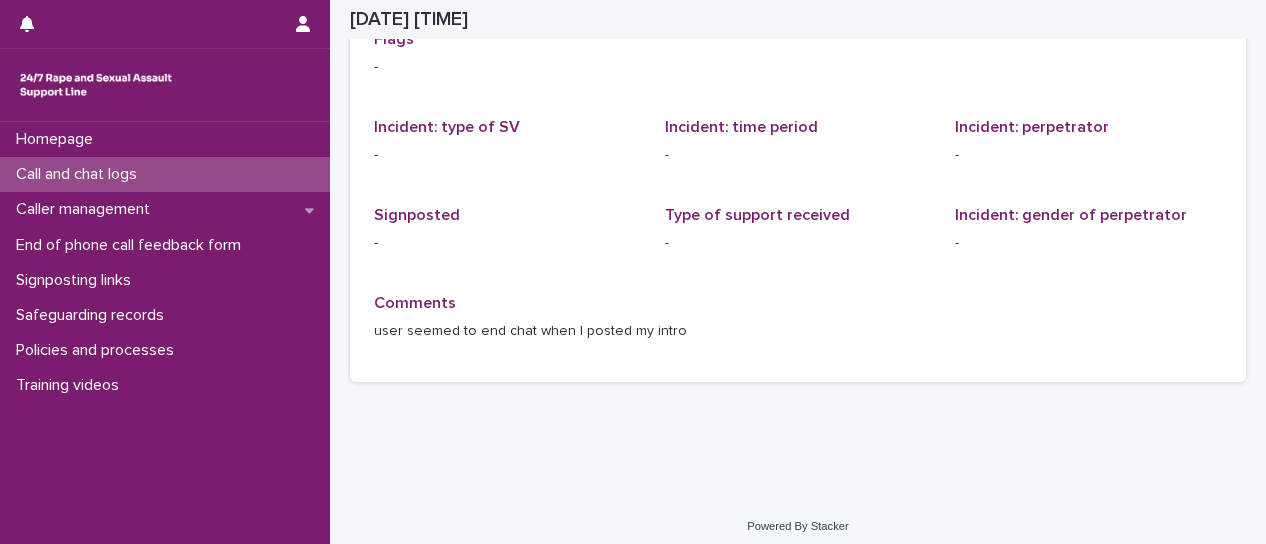scroll, scrollTop: 46, scrollLeft: 0, axis: vertical 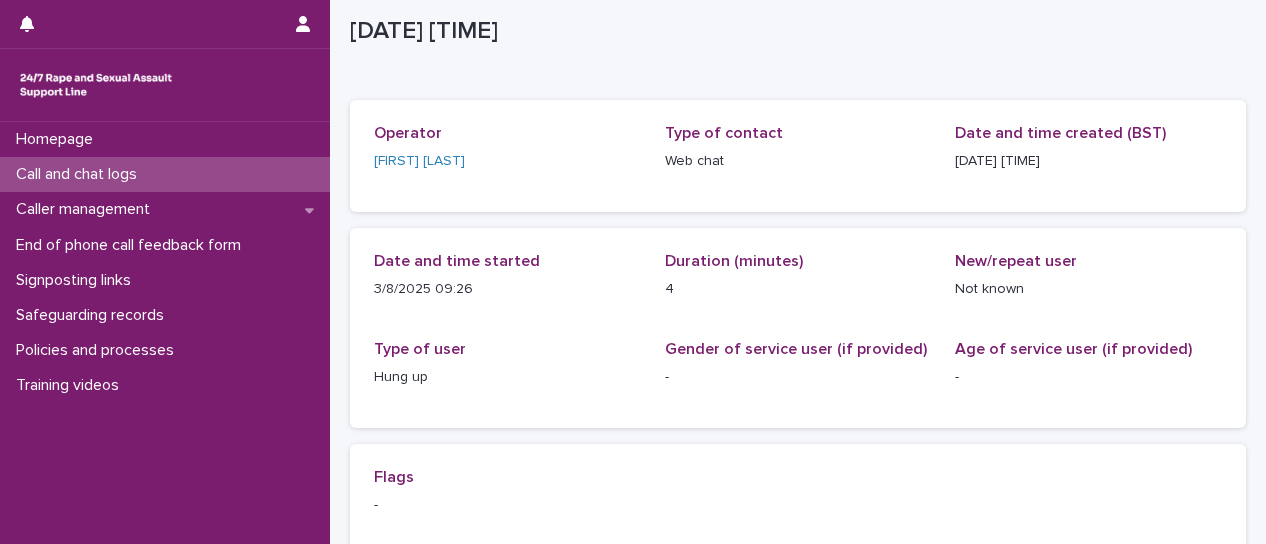 click on "Call and chat logs" at bounding box center [165, 174] 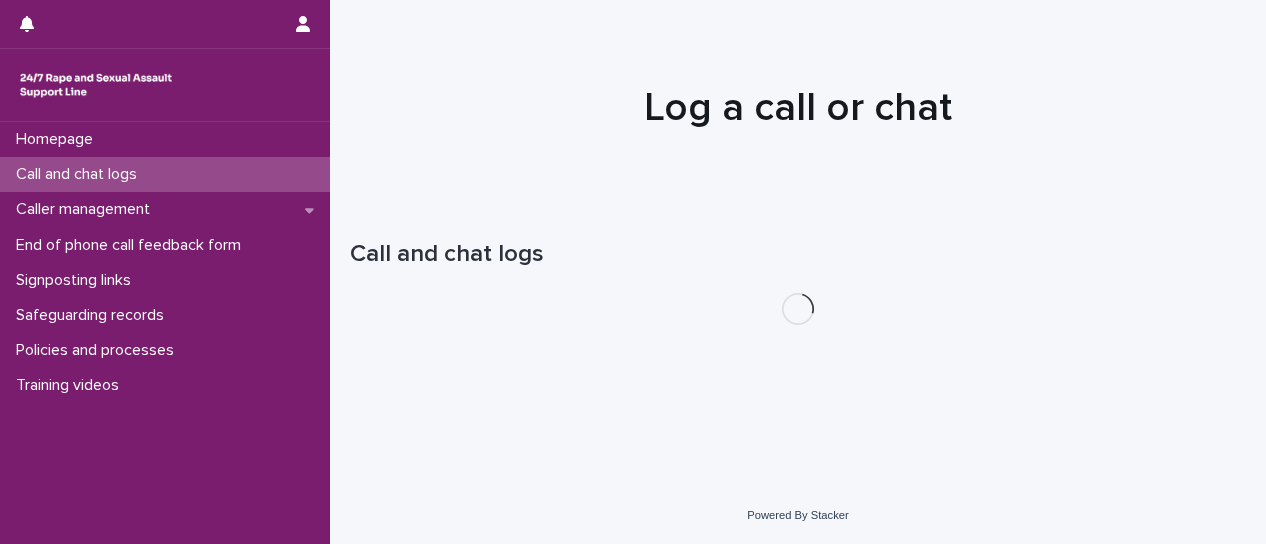 scroll, scrollTop: 0, scrollLeft: 0, axis: both 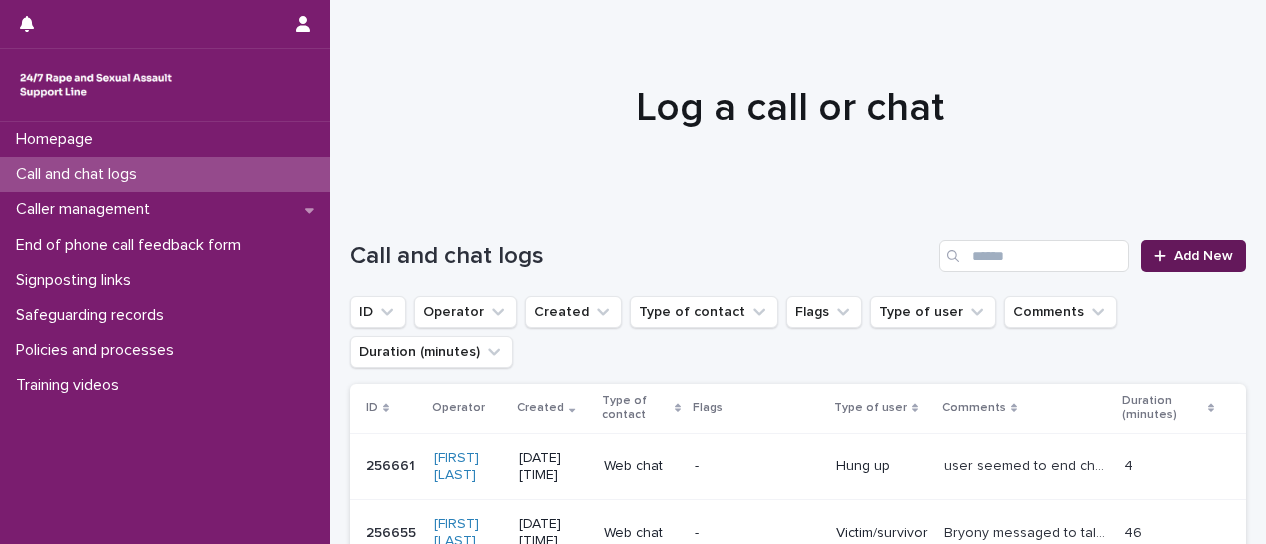 click on "Add New" at bounding box center (1203, 256) 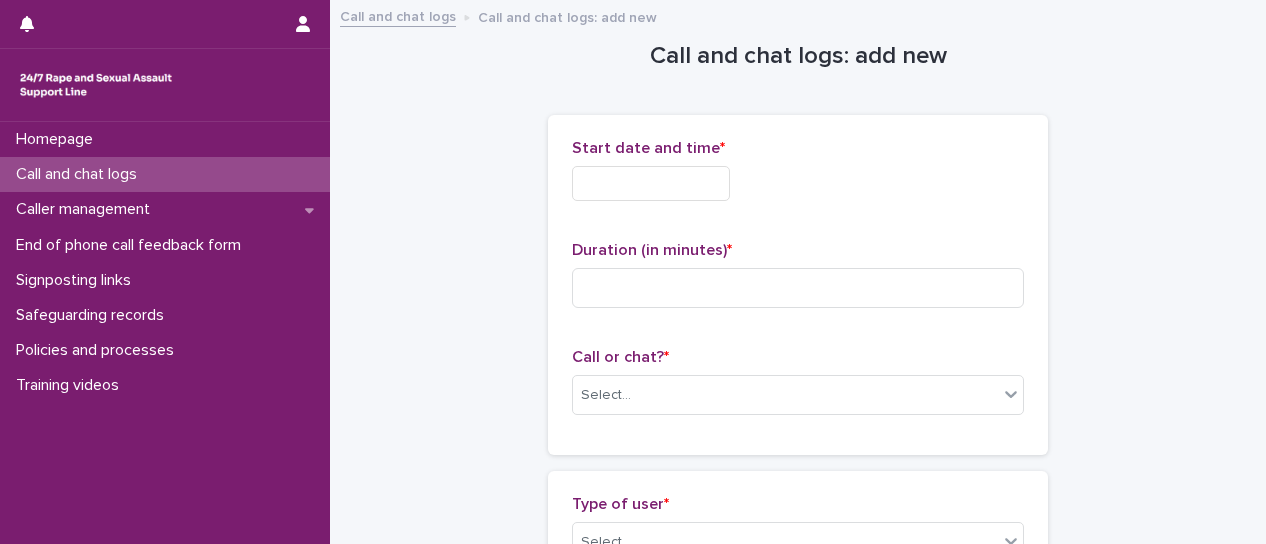 click at bounding box center (651, 183) 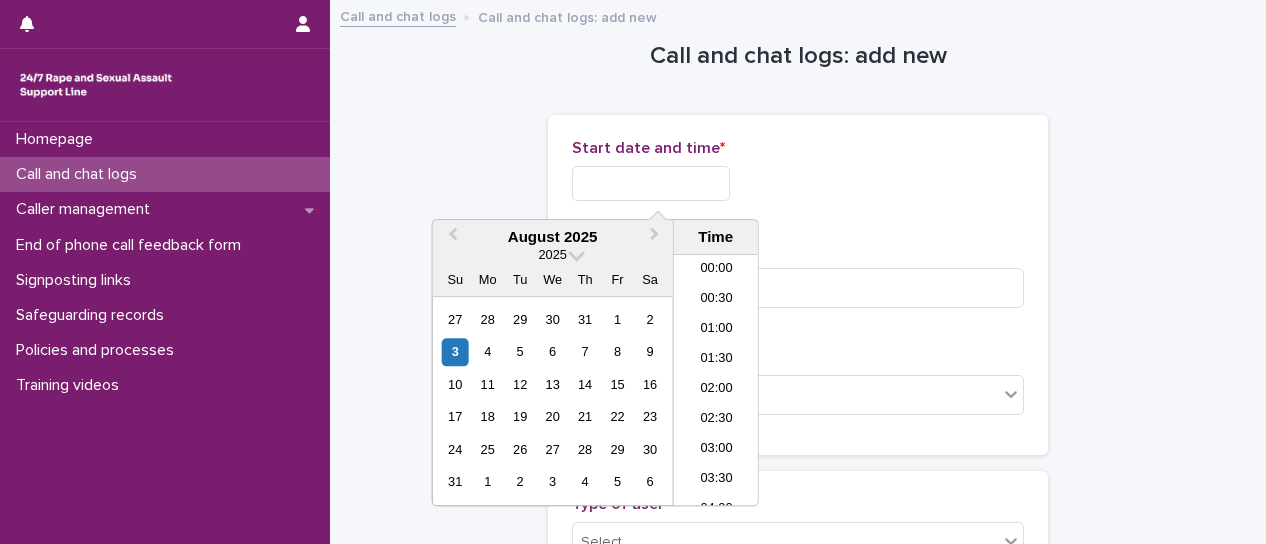 scroll, scrollTop: 520, scrollLeft: 0, axis: vertical 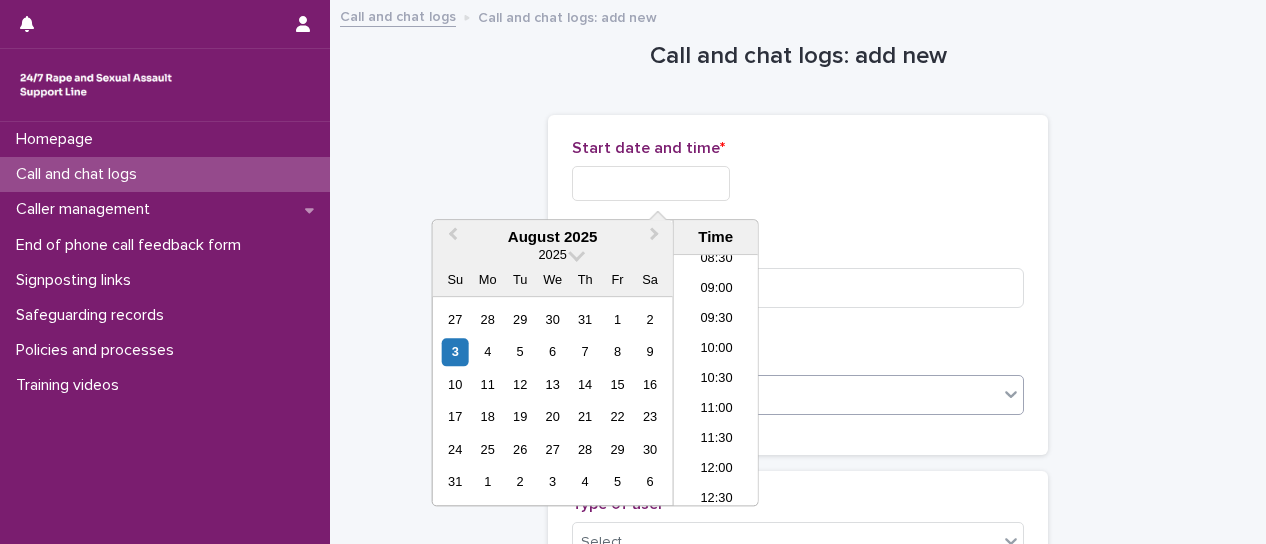 click on "10:30" at bounding box center (716, 380) 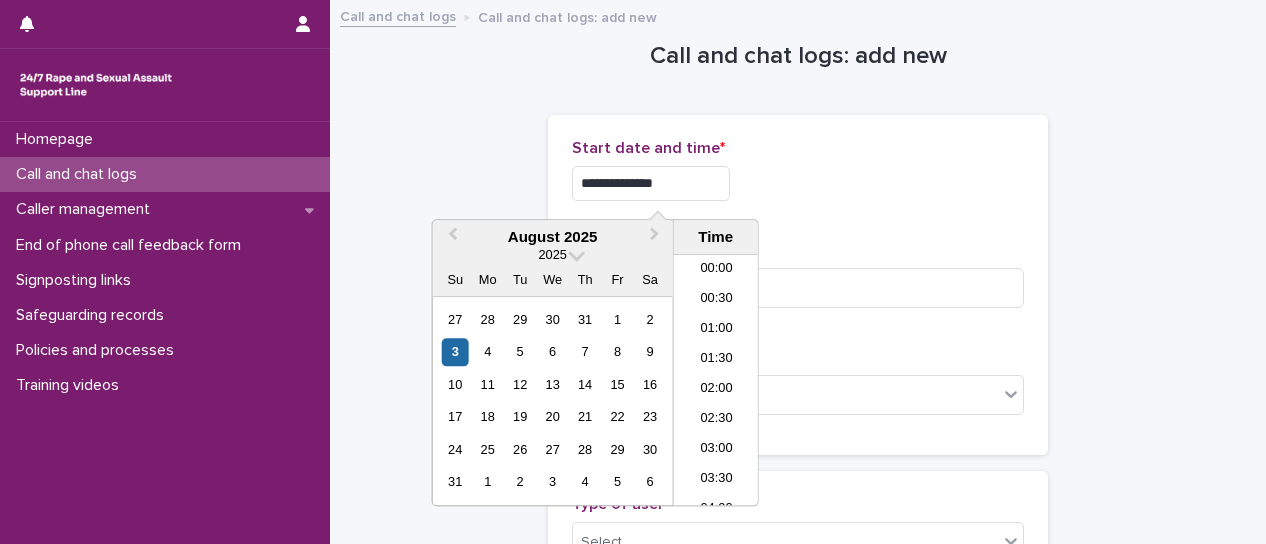 click on "**********" at bounding box center [651, 183] 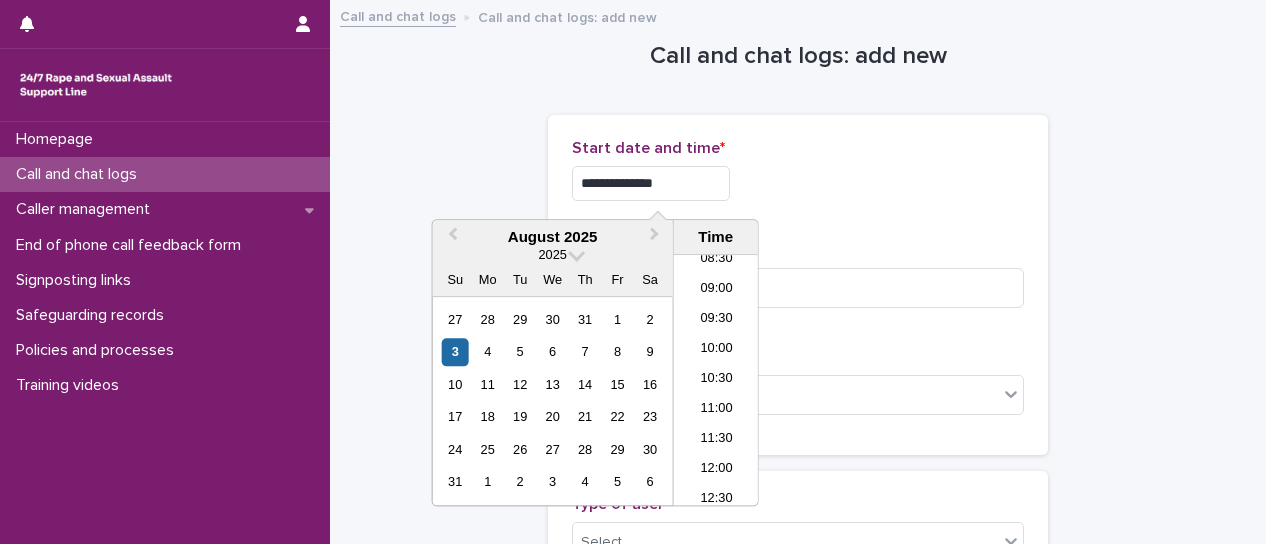 type on "**********" 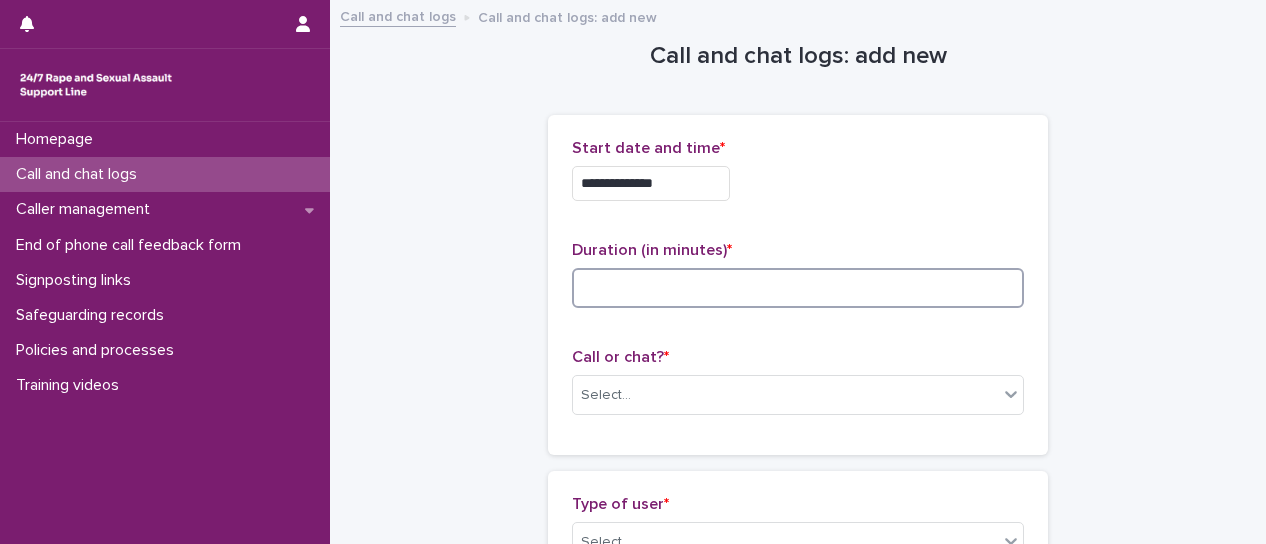 click at bounding box center [798, 288] 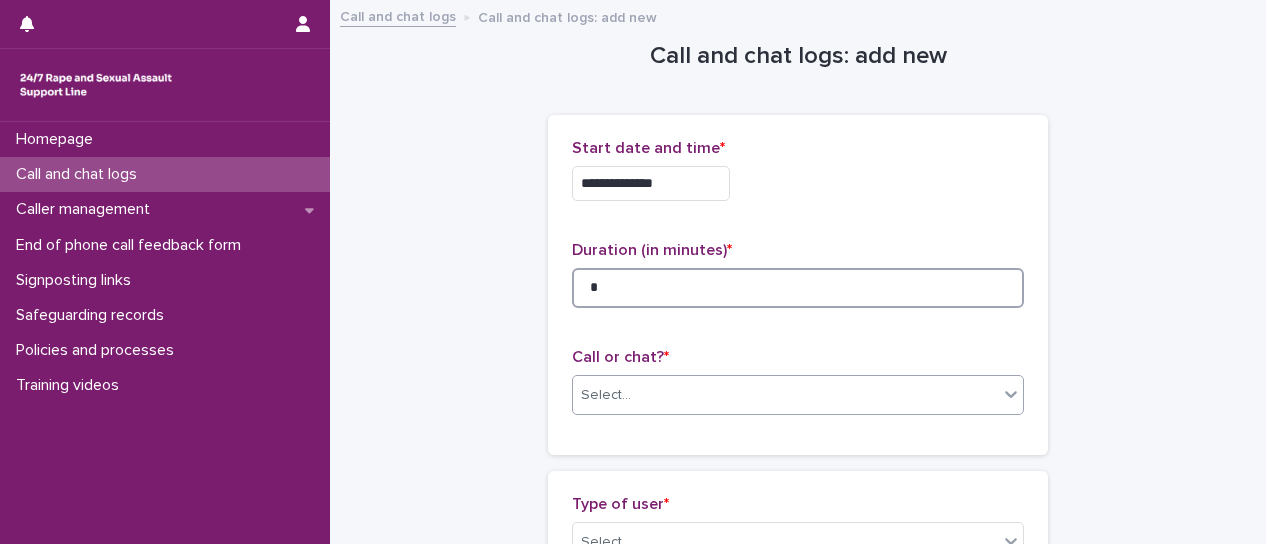 type on "*" 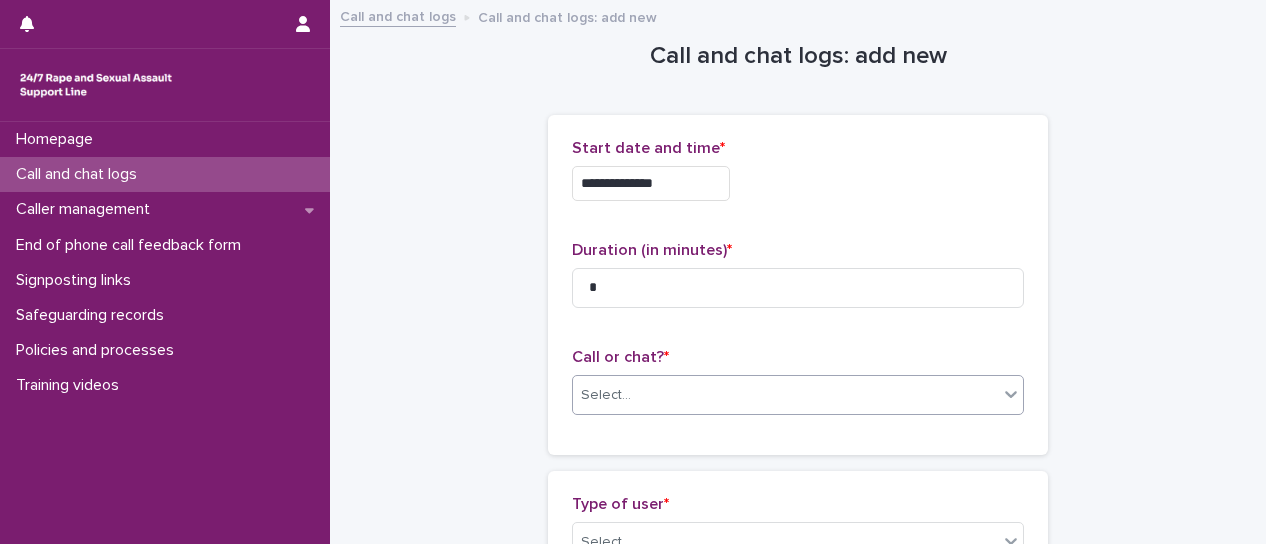 click at bounding box center (1011, 394) 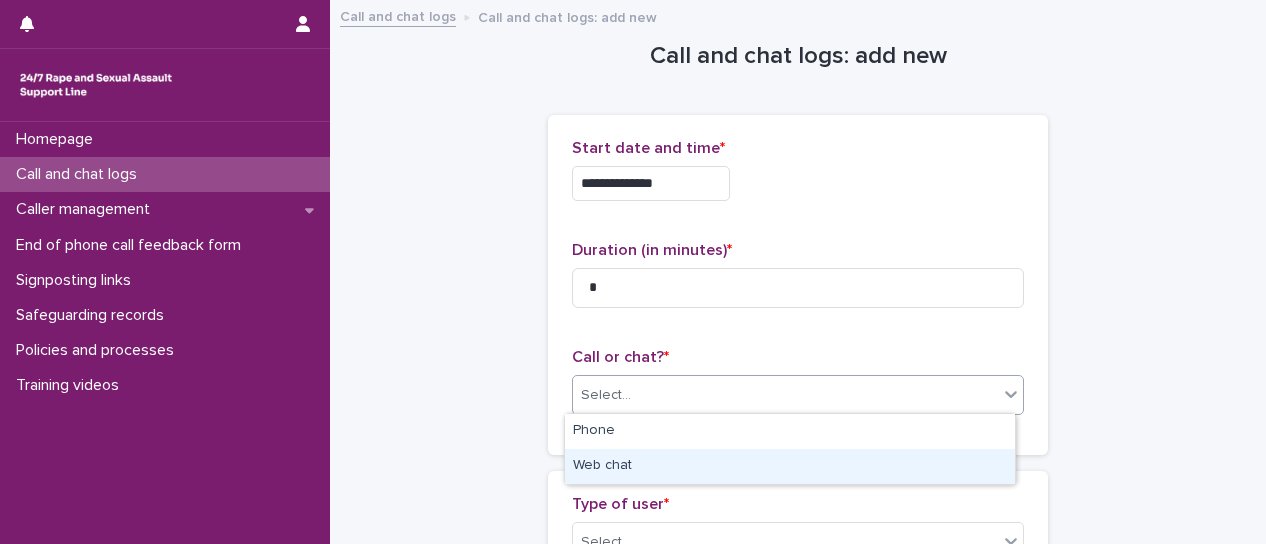 click on "Web chat" at bounding box center (790, 466) 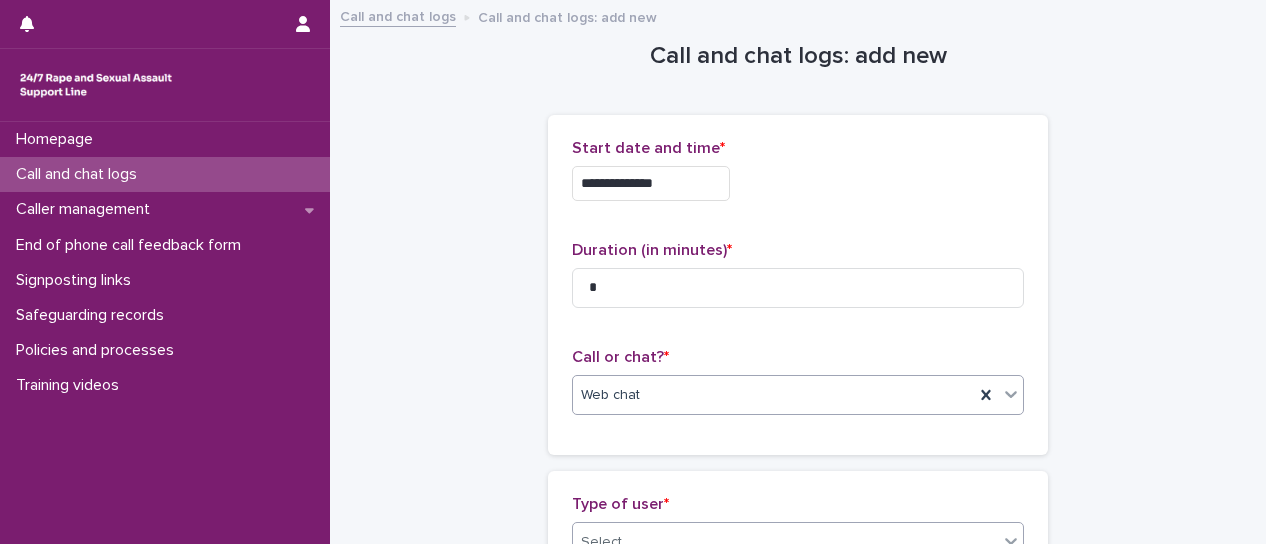 click 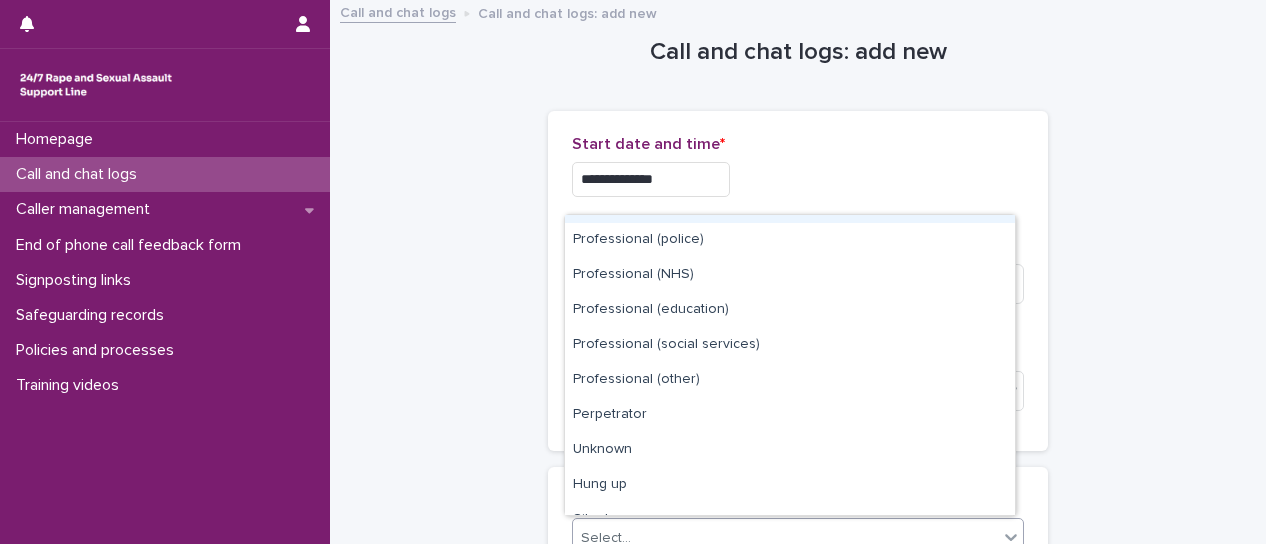 scroll, scrollTop: 225, scrollLeft: 0, axis: vertical 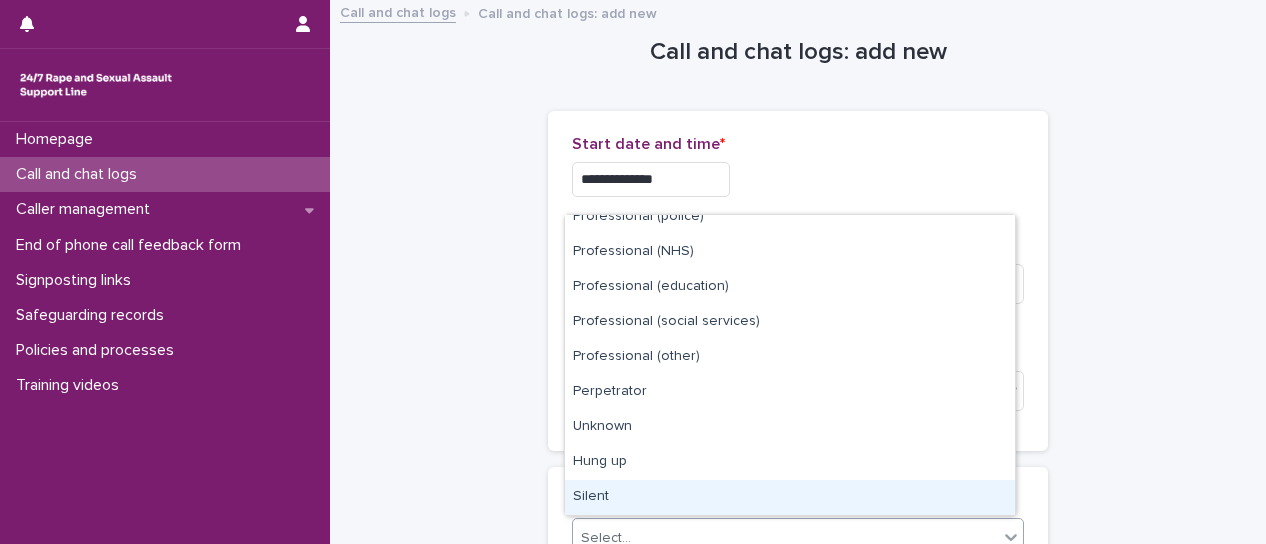 click on "Silent" at bounding box center [790, 497] 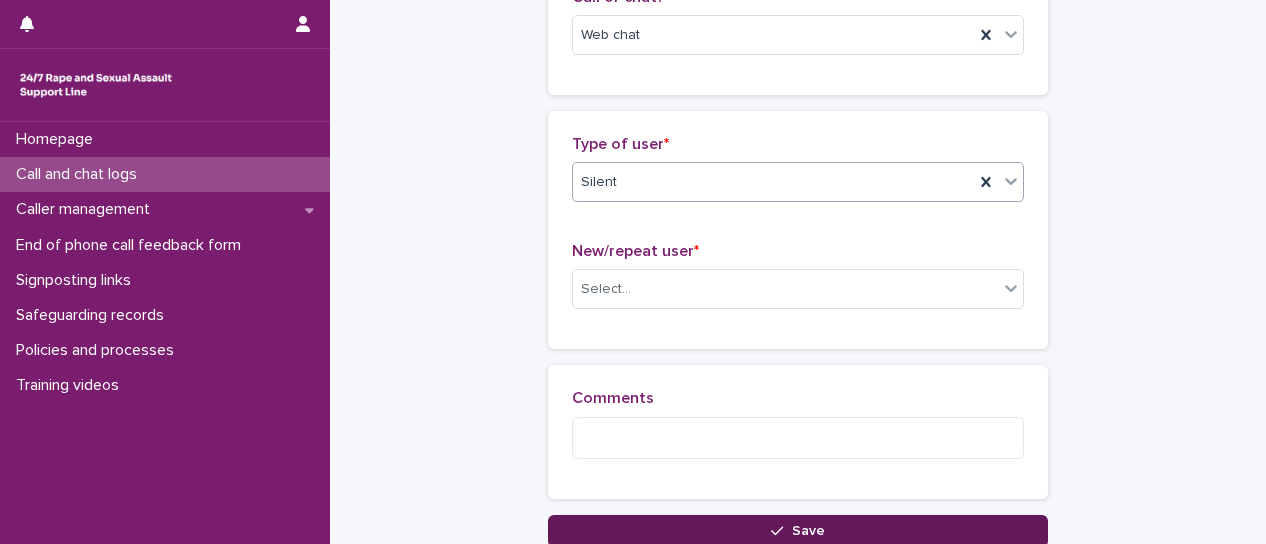 scroll, scrollTop: 391, scrollLeft: 0, axis: vertical 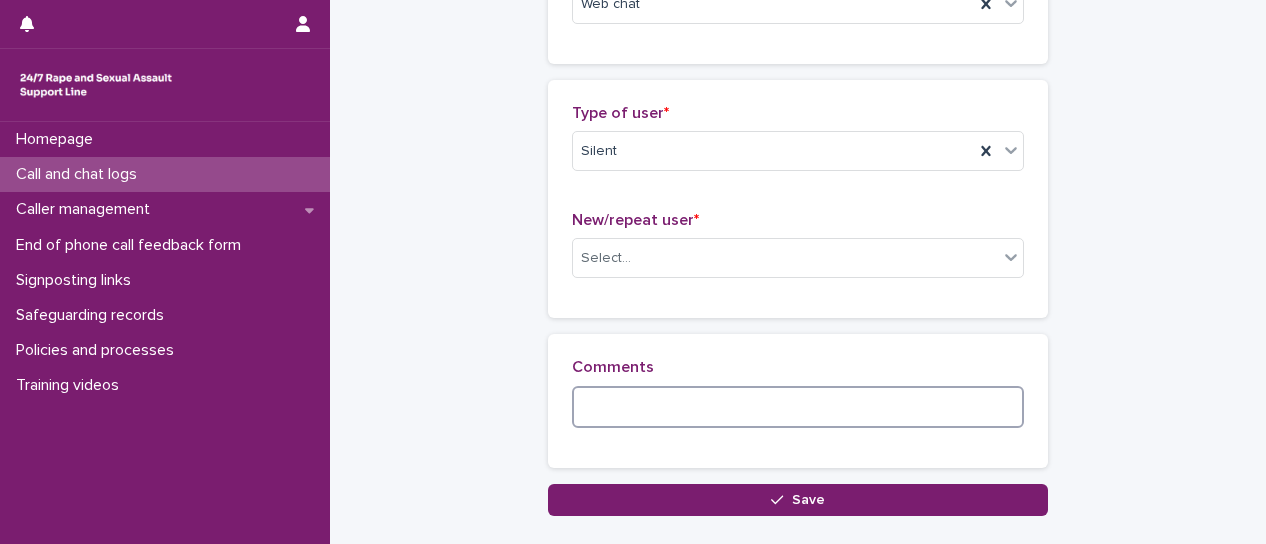 click at bounding box center [798, 407] 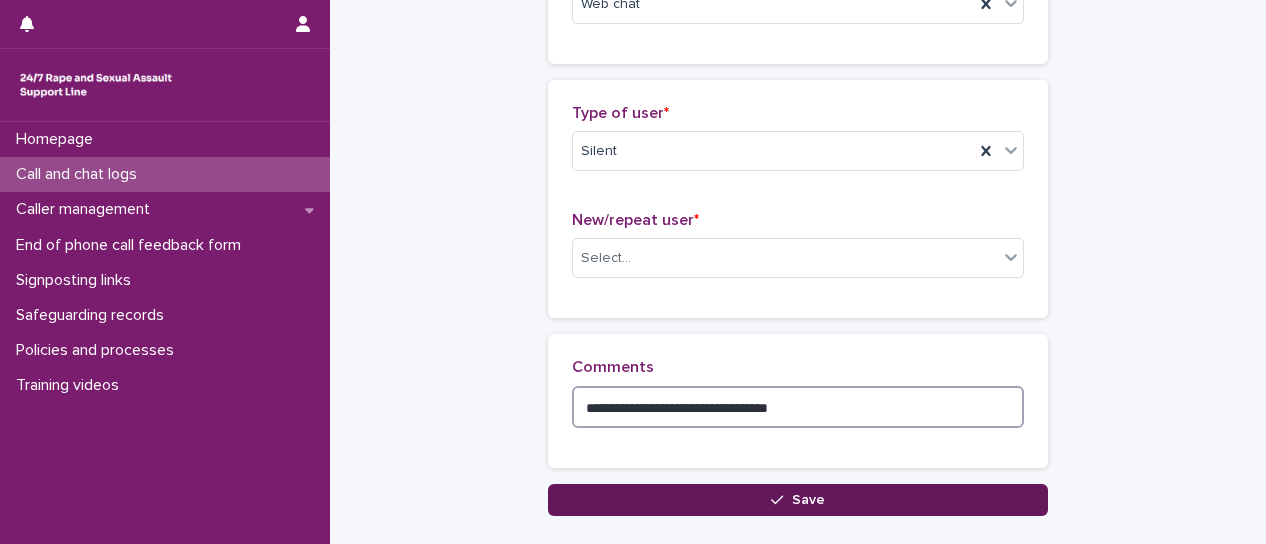 type on "**********" 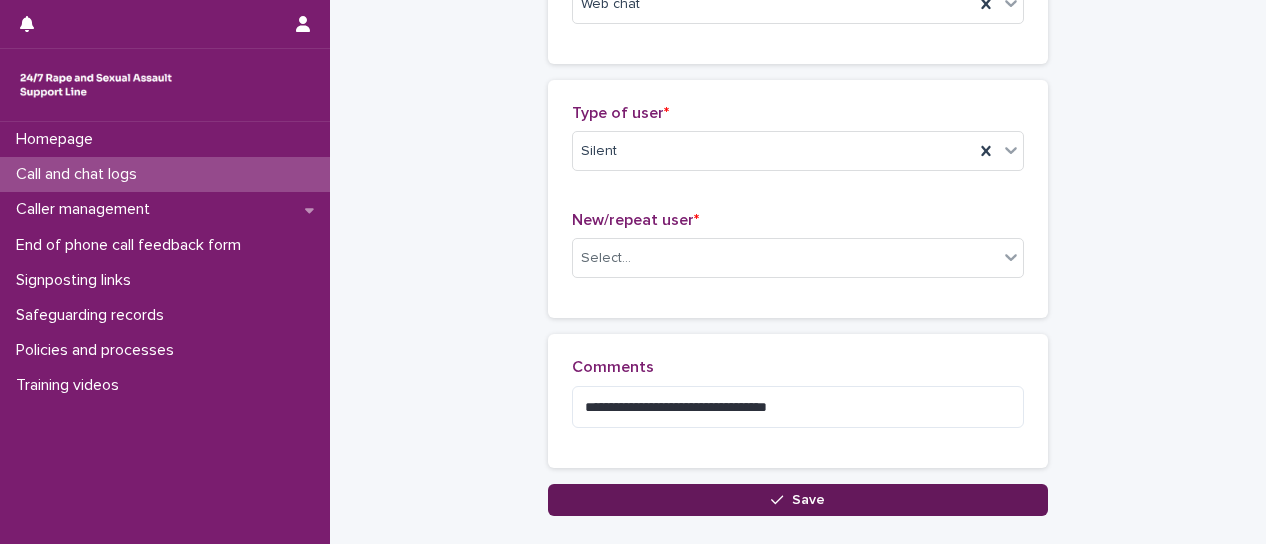 click on "Save" at bounding box center [798, 500] 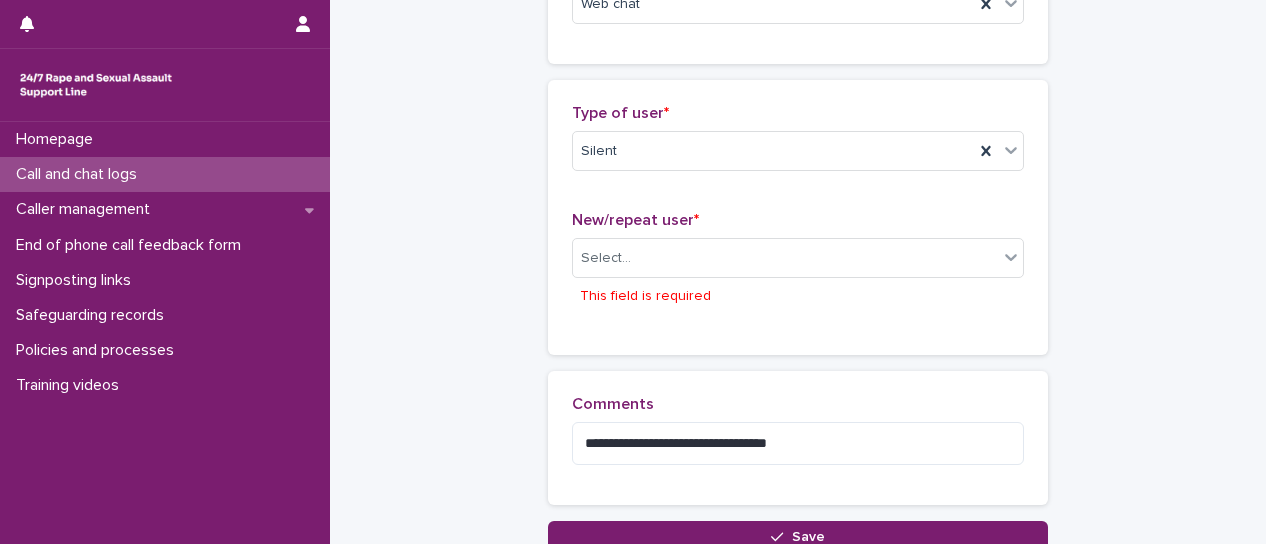 scroll, scrollTop: 553, scrollLeft: 0, axis: vertical 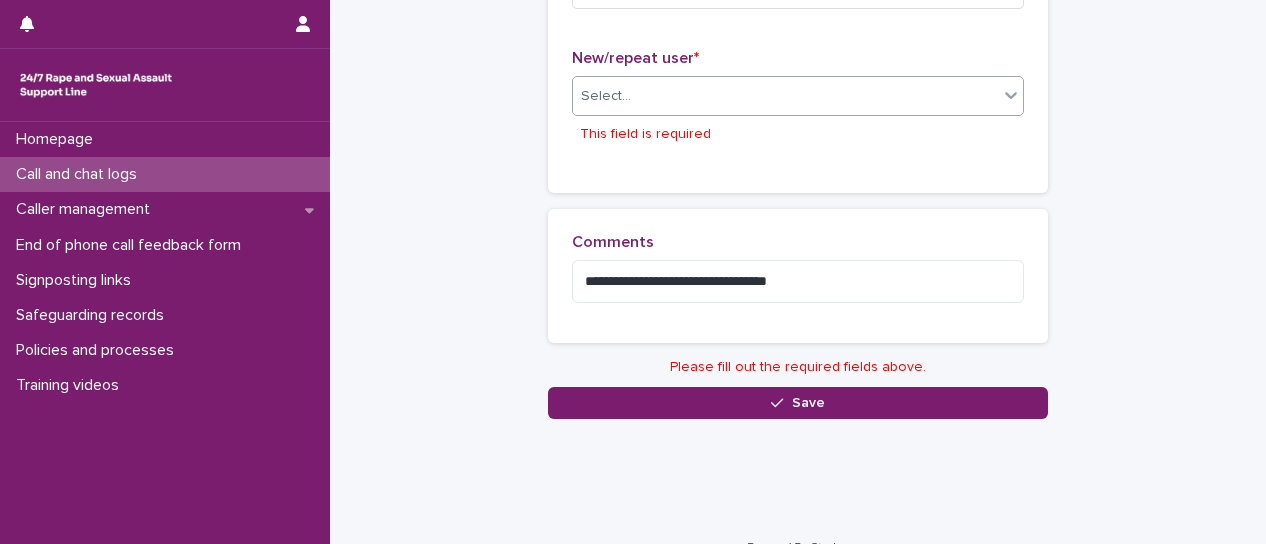 click 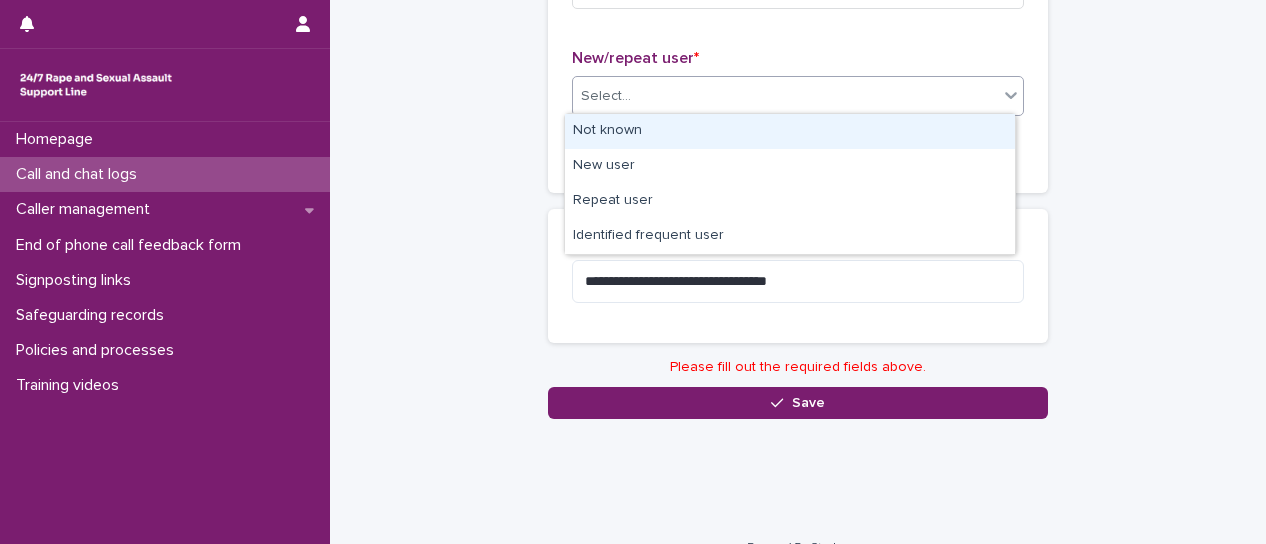 click on "Not known" at bounding box center [790, 131] 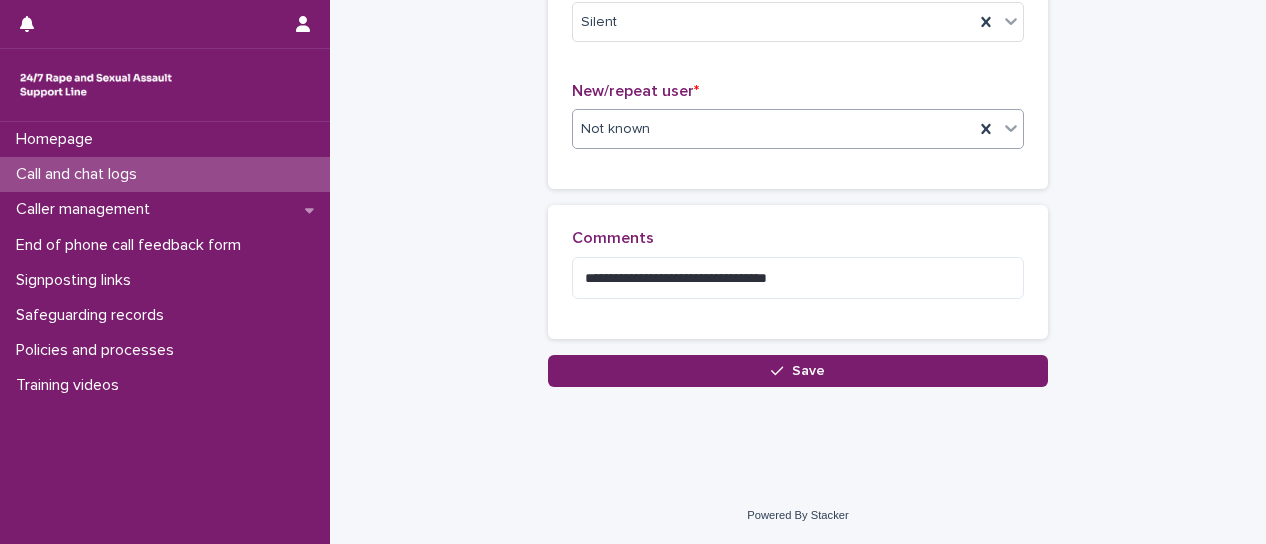 scroll, scrollTop: 516, scrollLeft: 0, axis: vertical 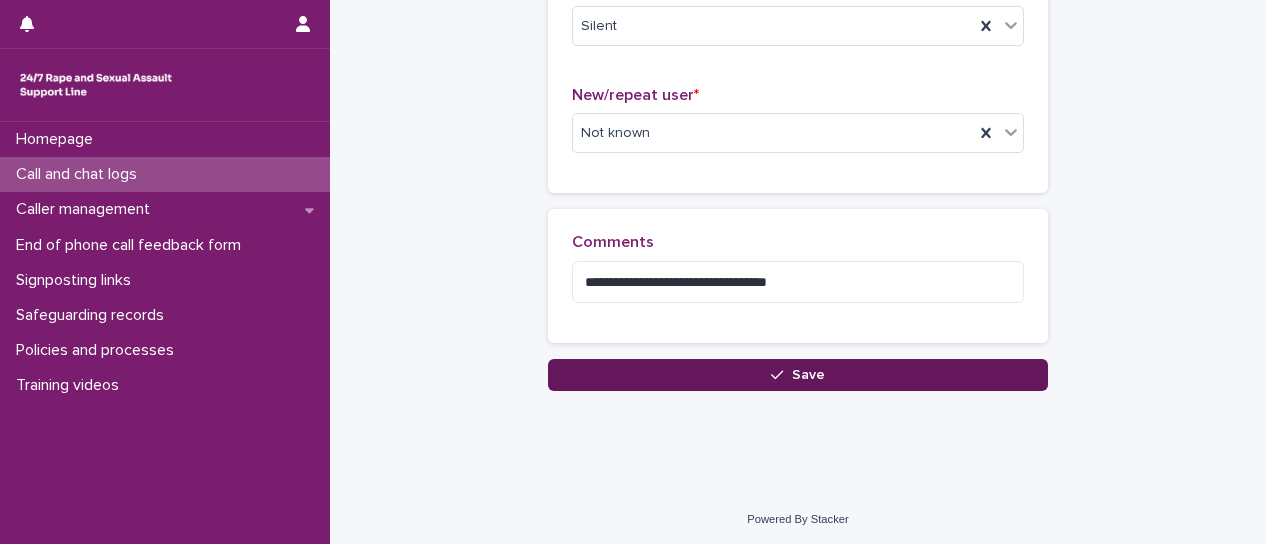 click at bounding box center [781, 375] 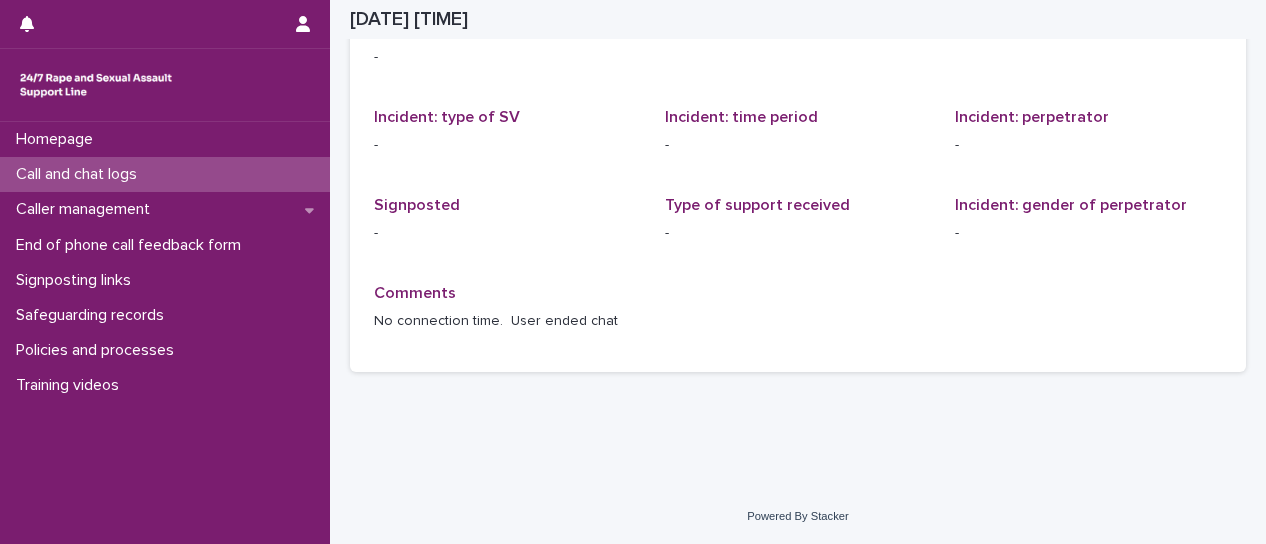 scroll, scrollTop: 78, scrollLeft: 0, axis: vertical 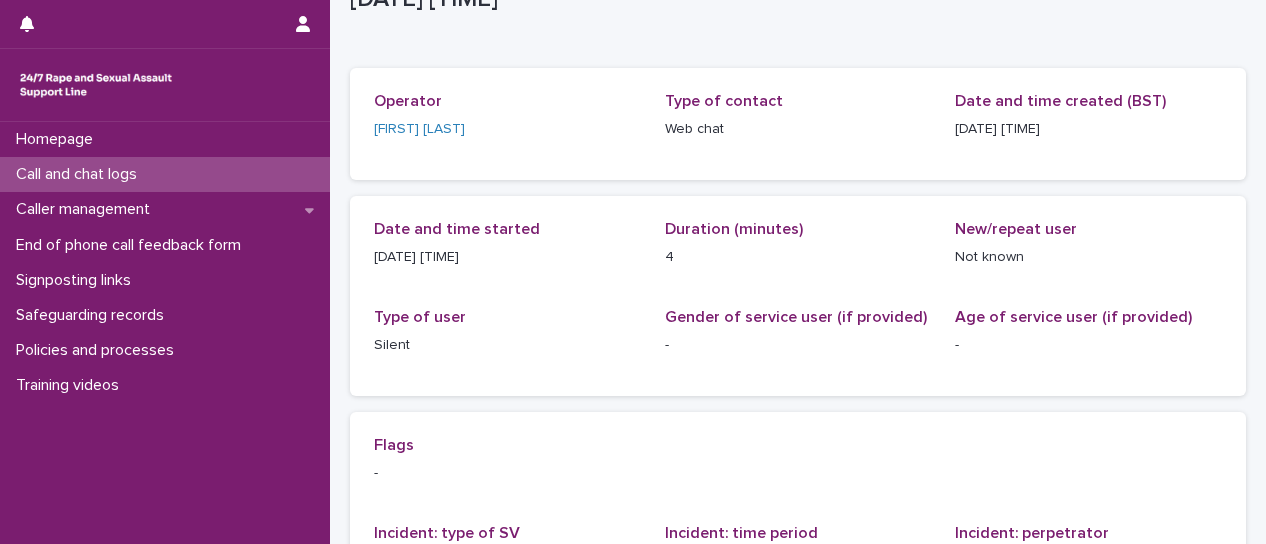 click on "Call and chat logs" at bounding box center (165, 174) 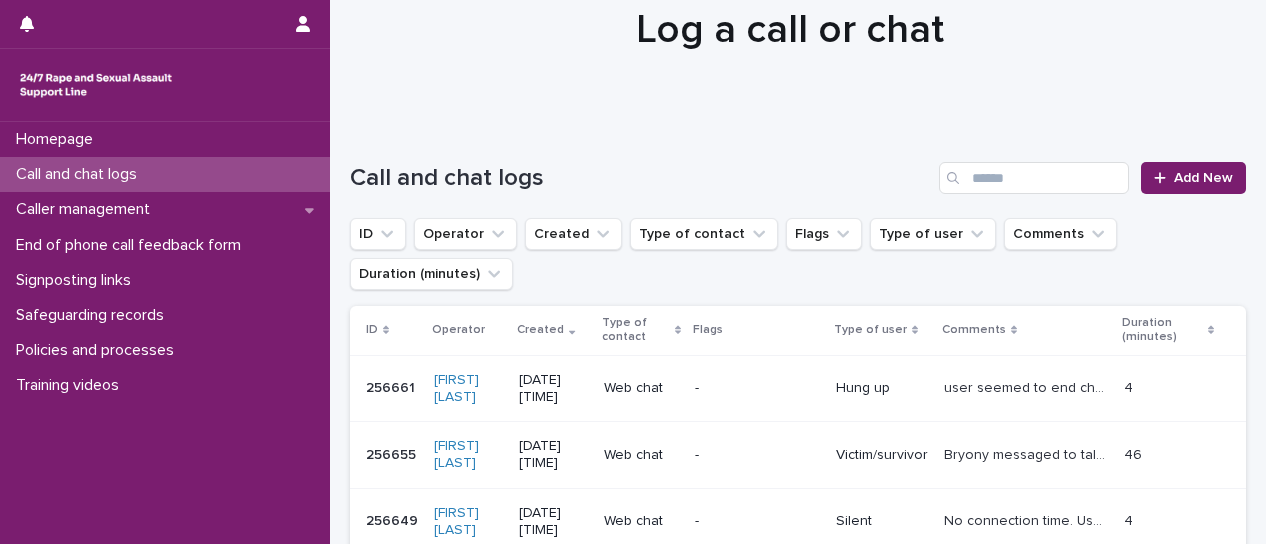 scroll, scrollTop: 0, scrollLeft: 0, axis: both 